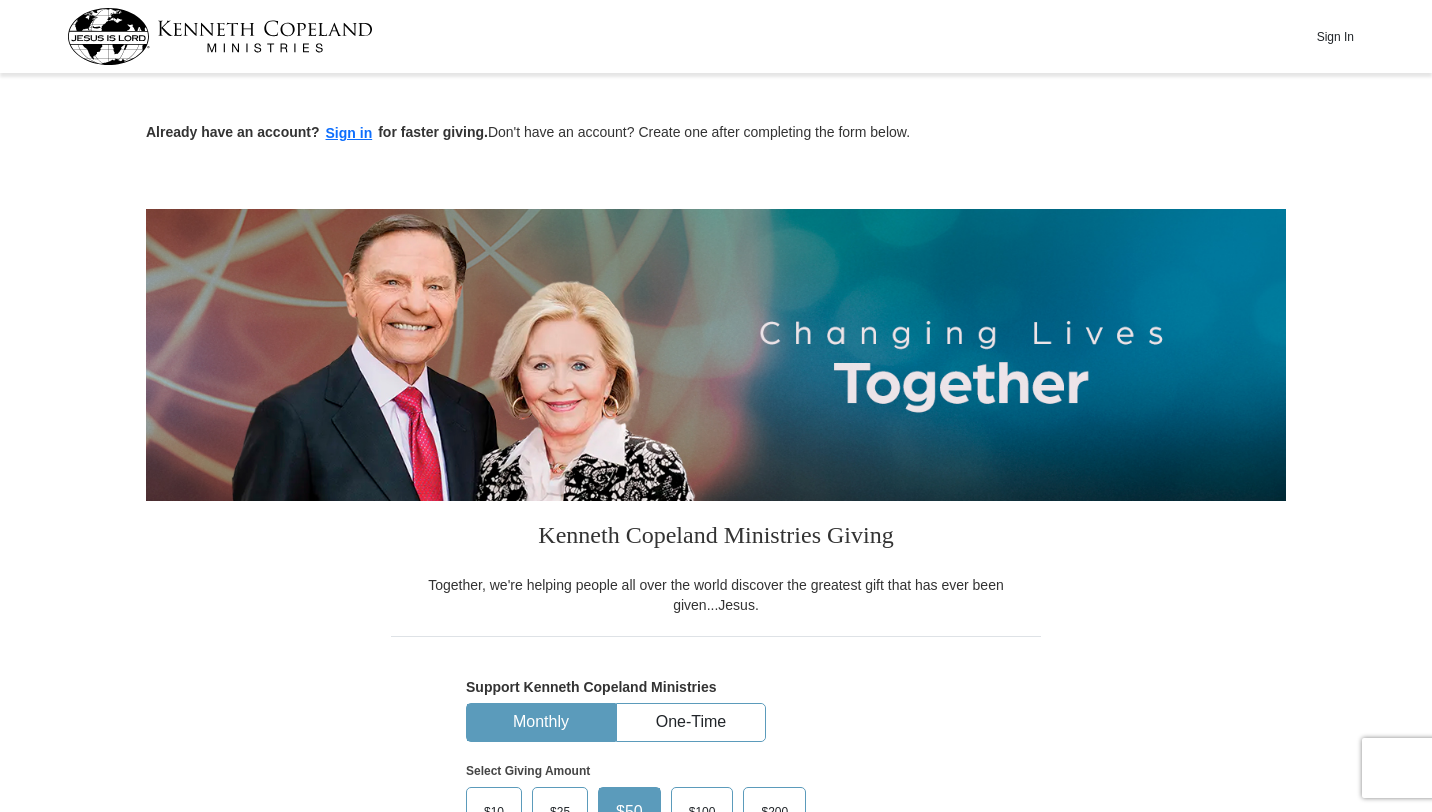 scroll, scrollTop: 0, scrollLeft: 0, axis: both 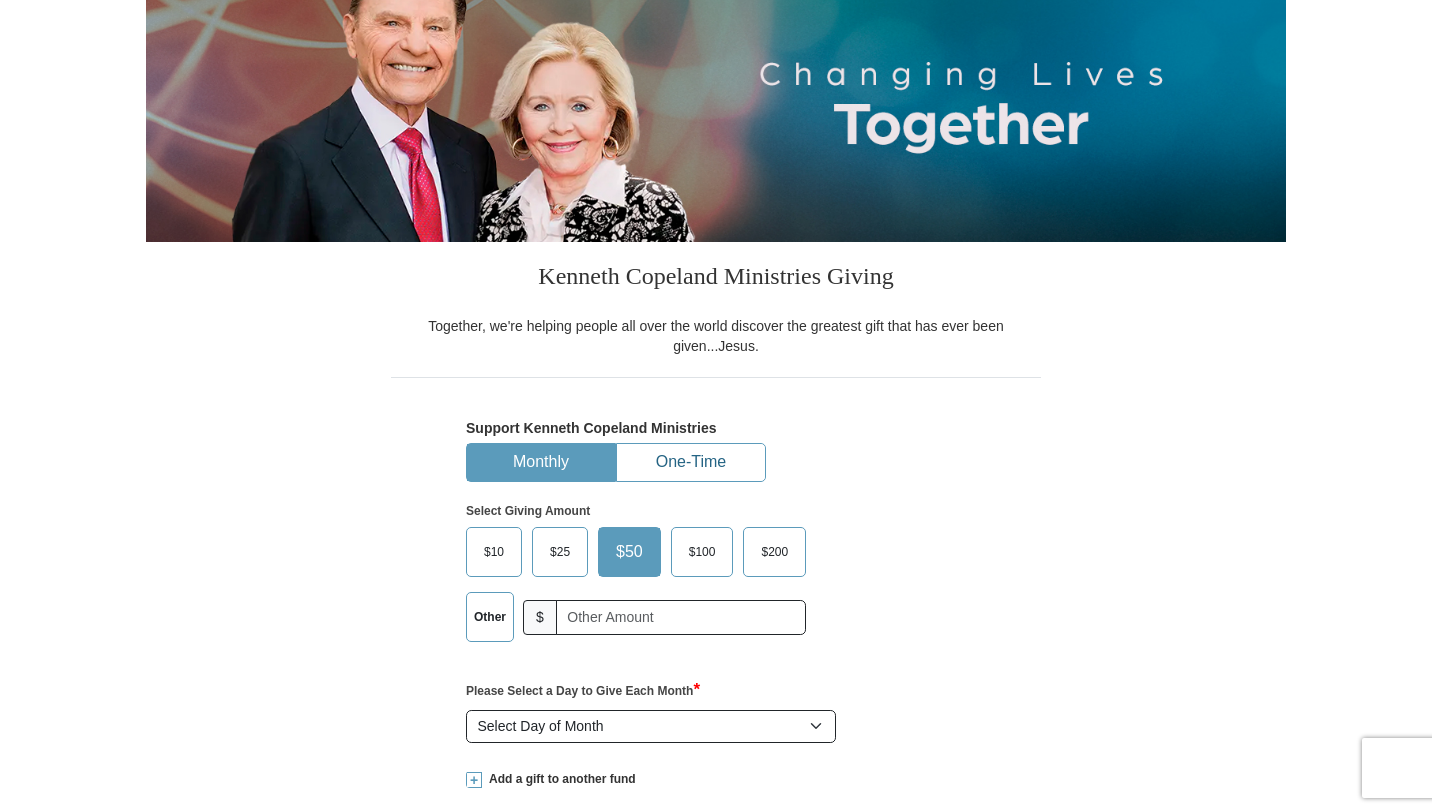 click on "One-Time" at bounding box center [691, 462] 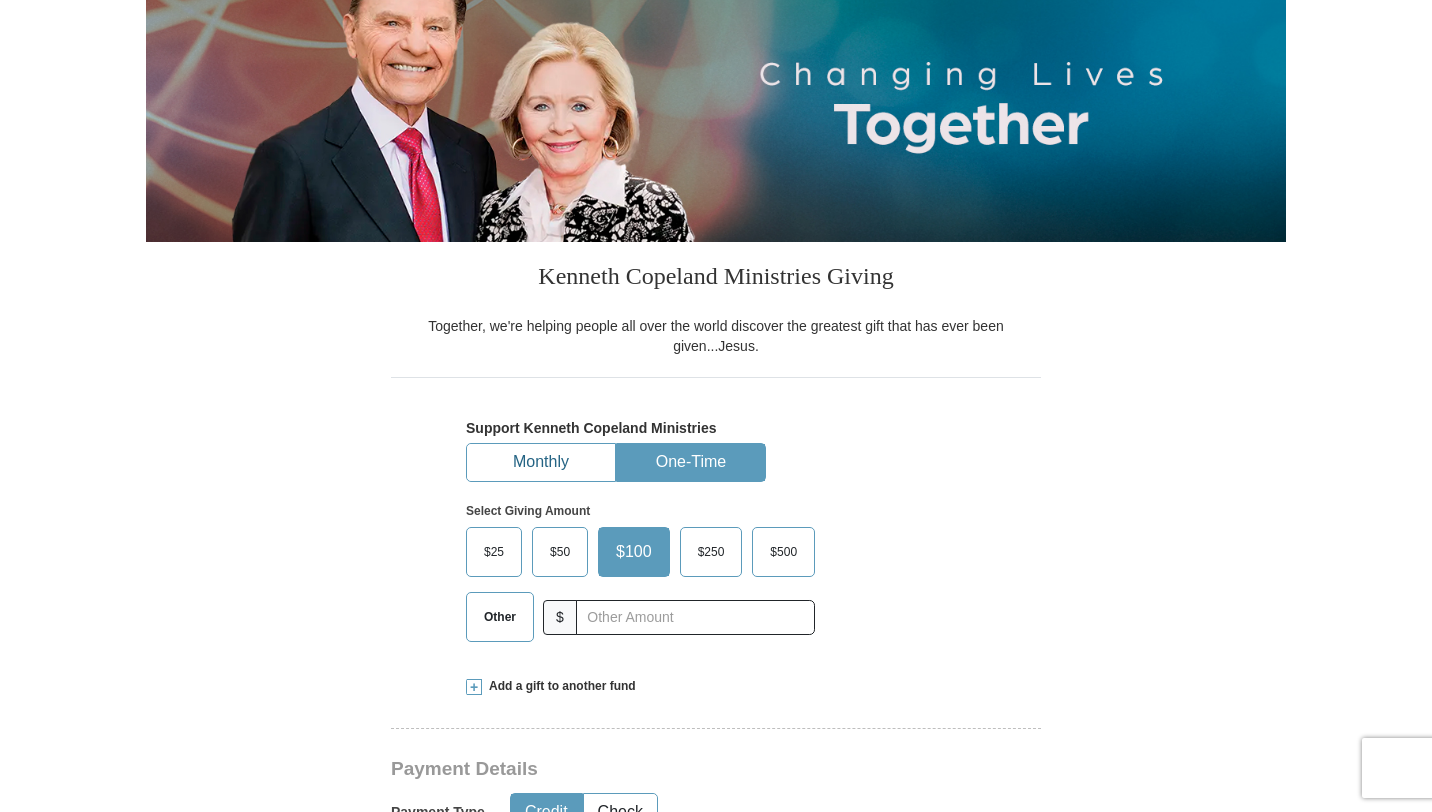 click on "Monthly" at bounding box center [541, 462] 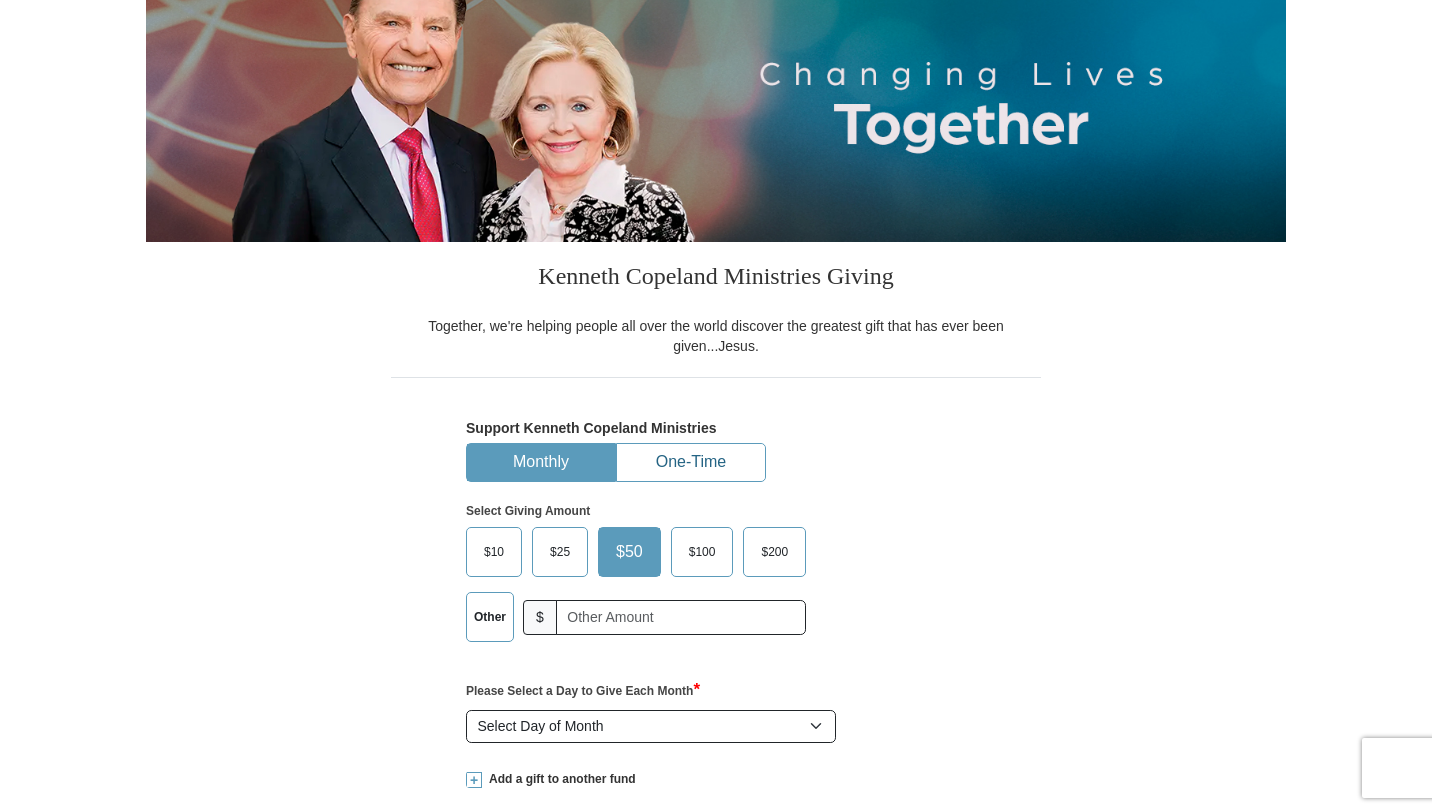 click on "One-Time" at bounding box center (691, 462) 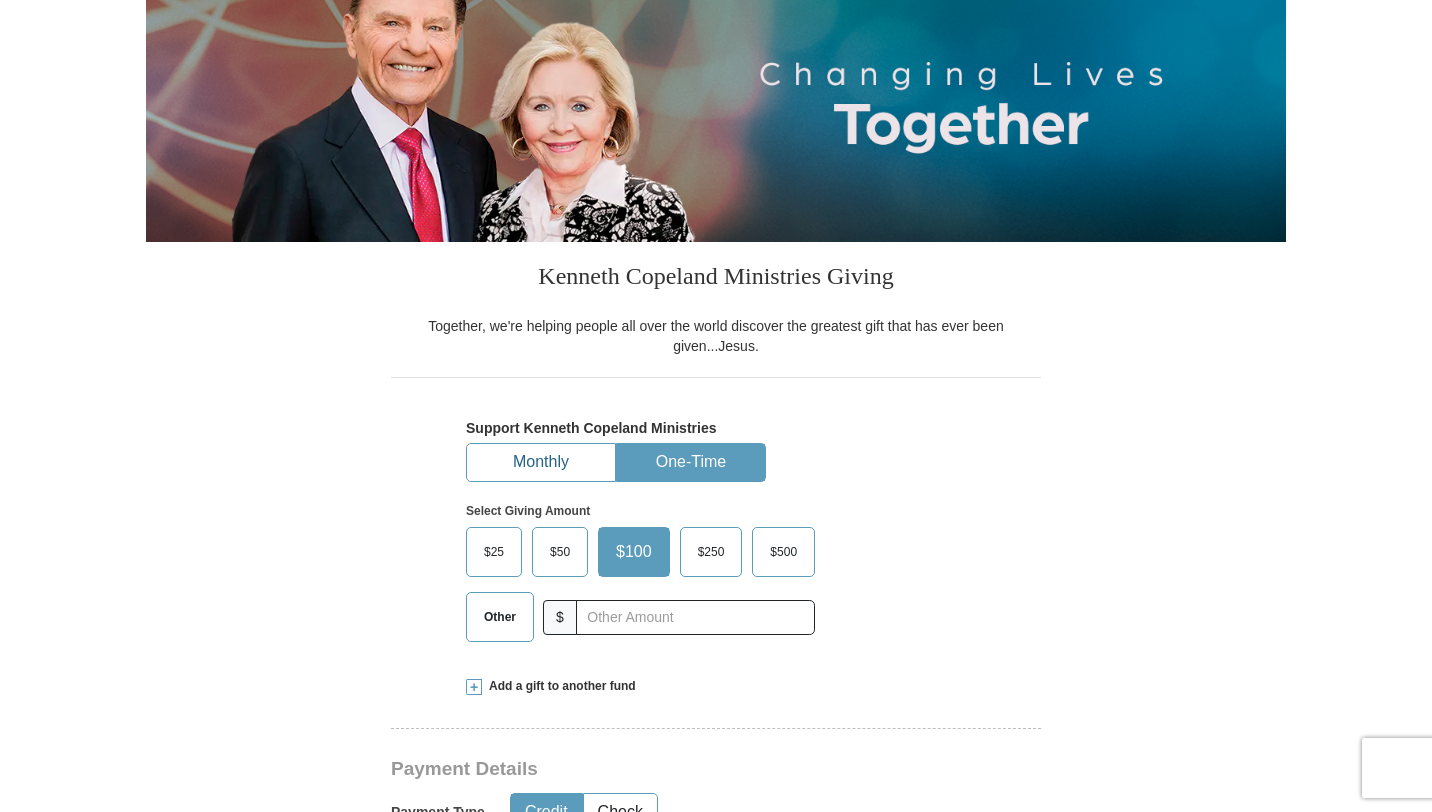 click on "Monthly" at bounding box center [541, 462] 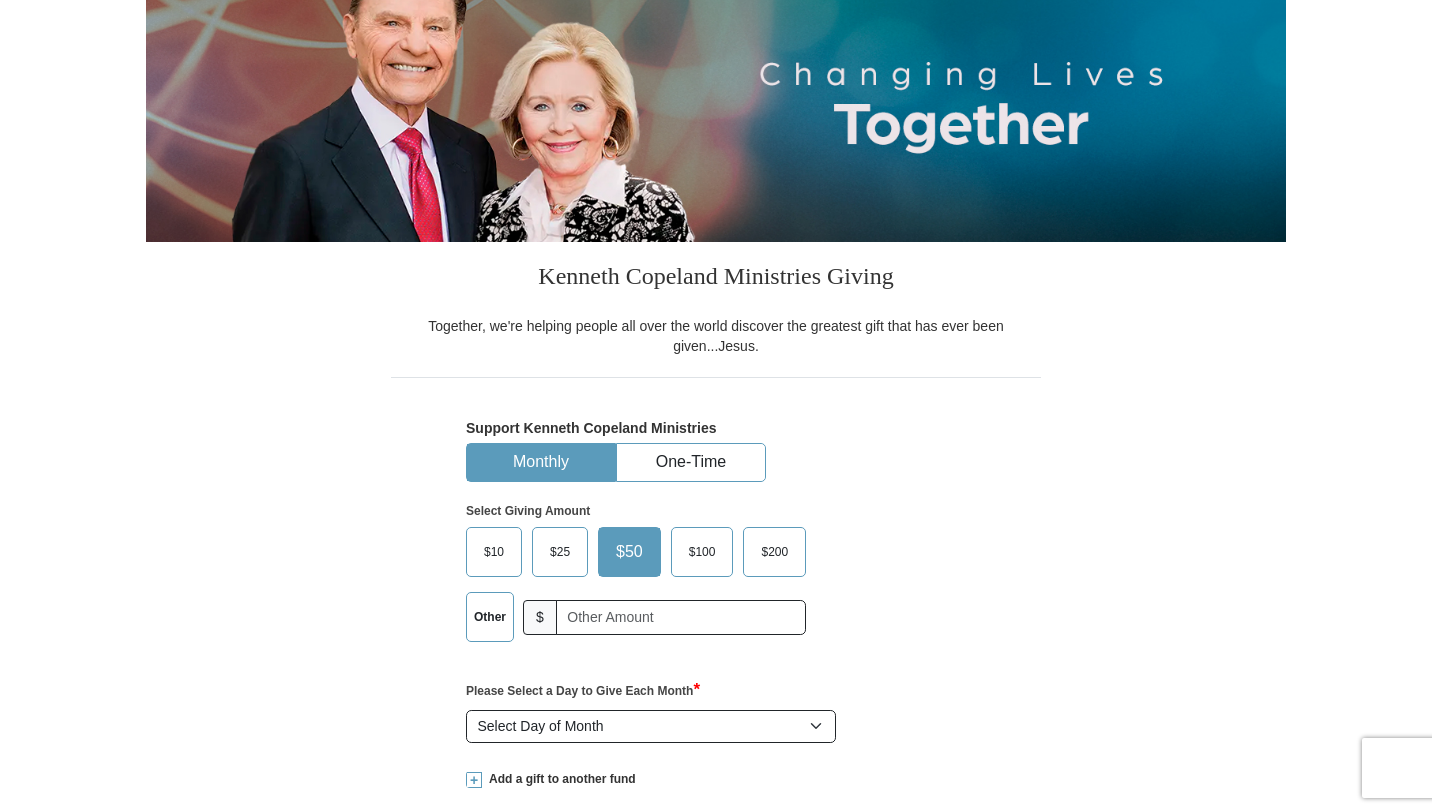 click on "Monthly" at bounding box center [541, 462] 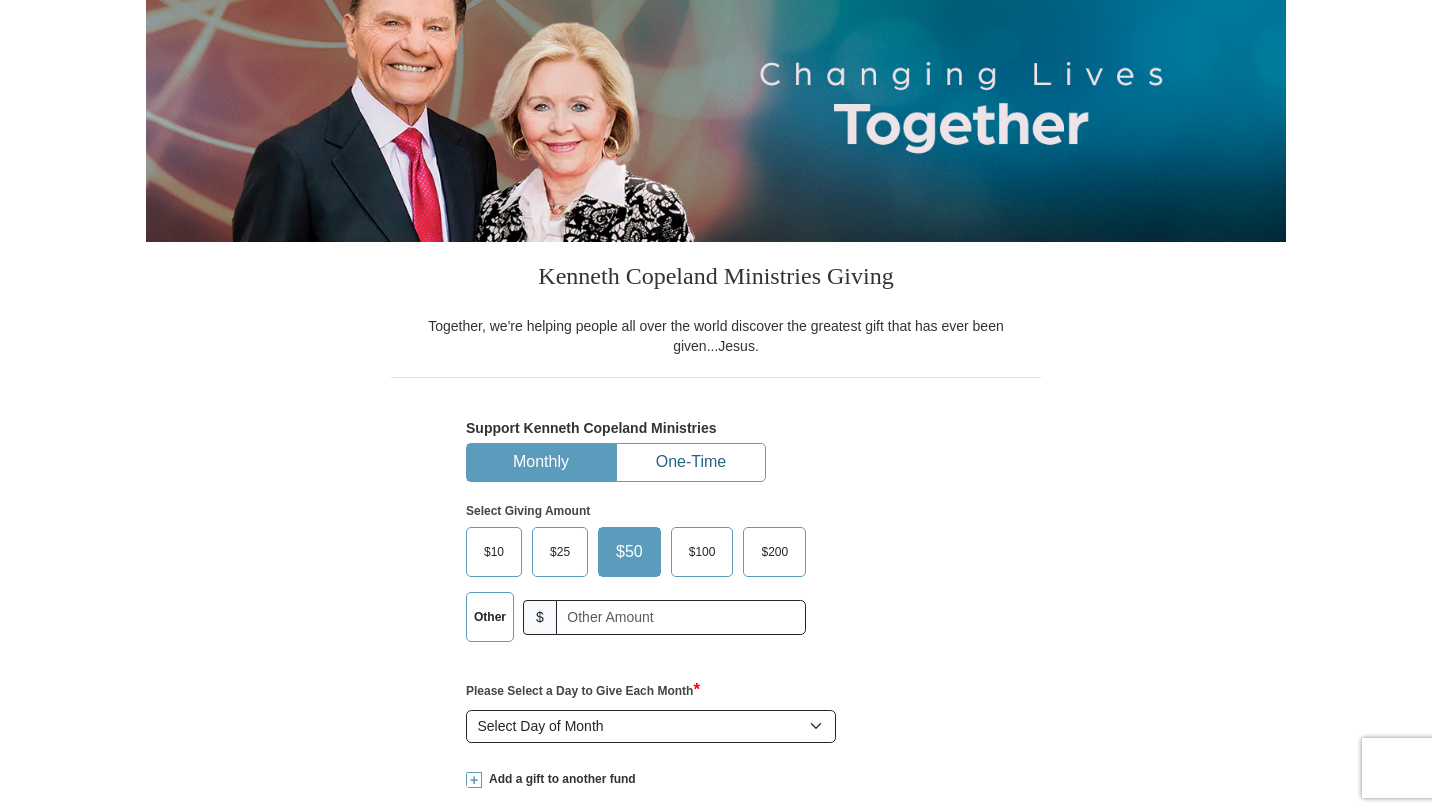click on "One-Time" at bounding box center (691, 462) 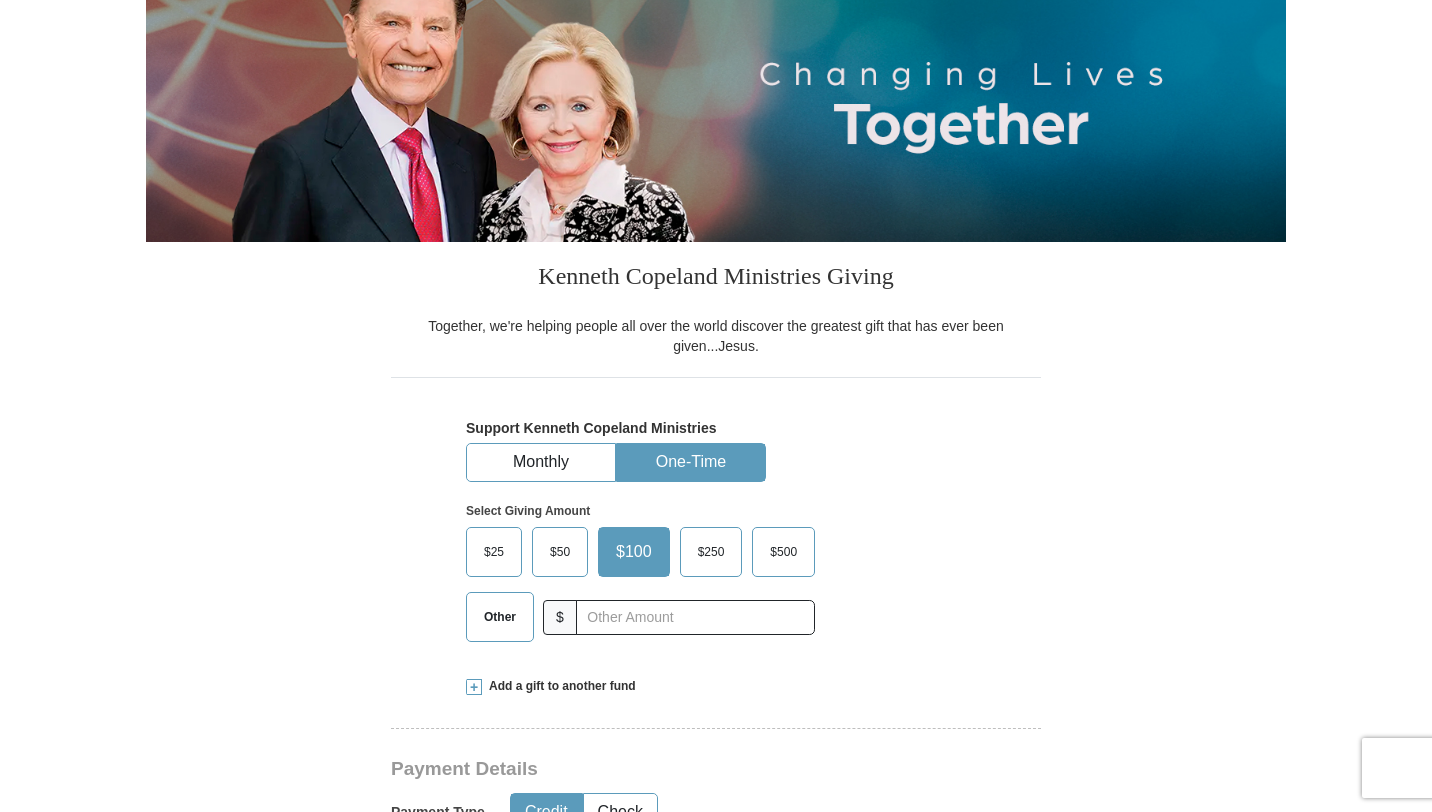 click on "One-Time" at bounding box center [691, 462] 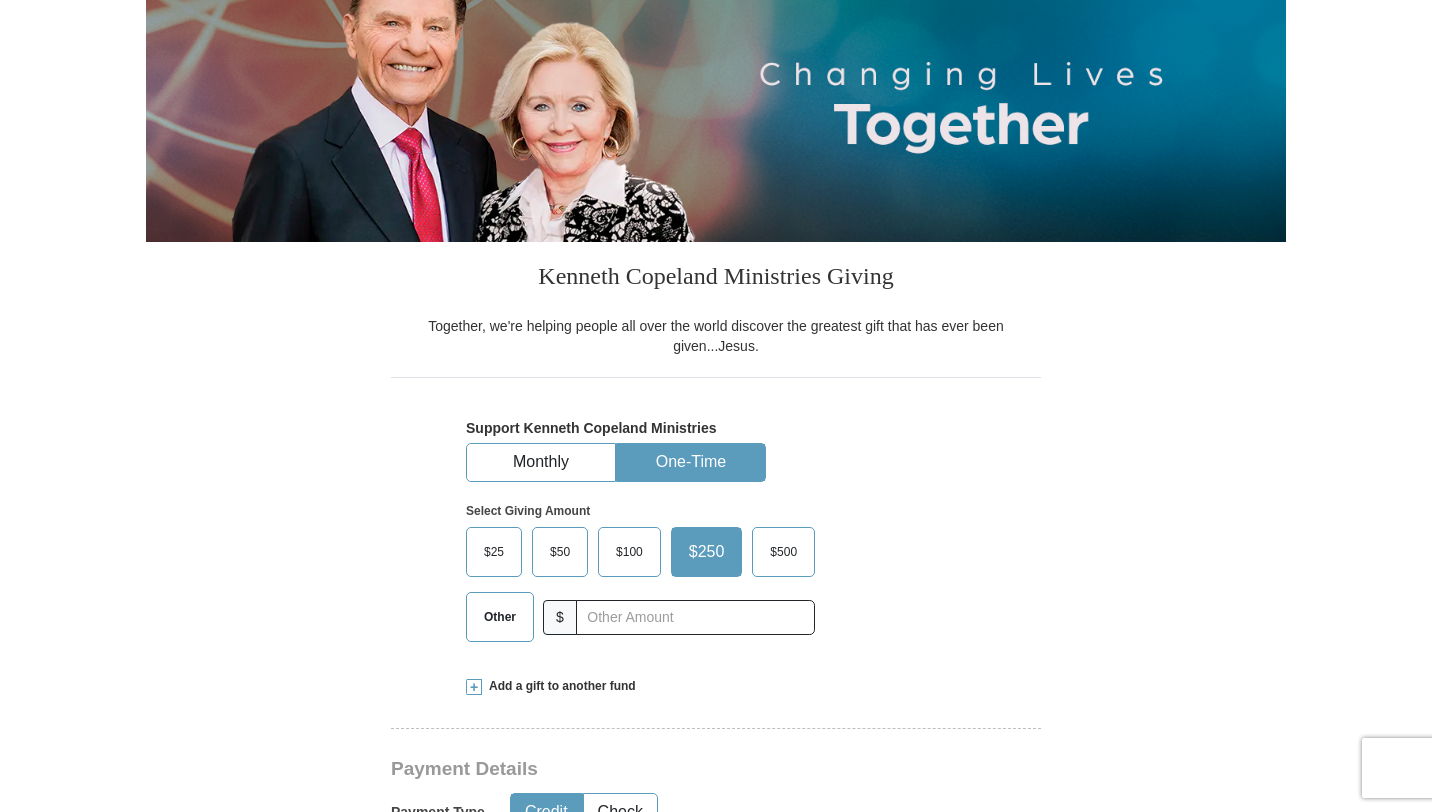 click on "$50" at bounding box center (560, 552) 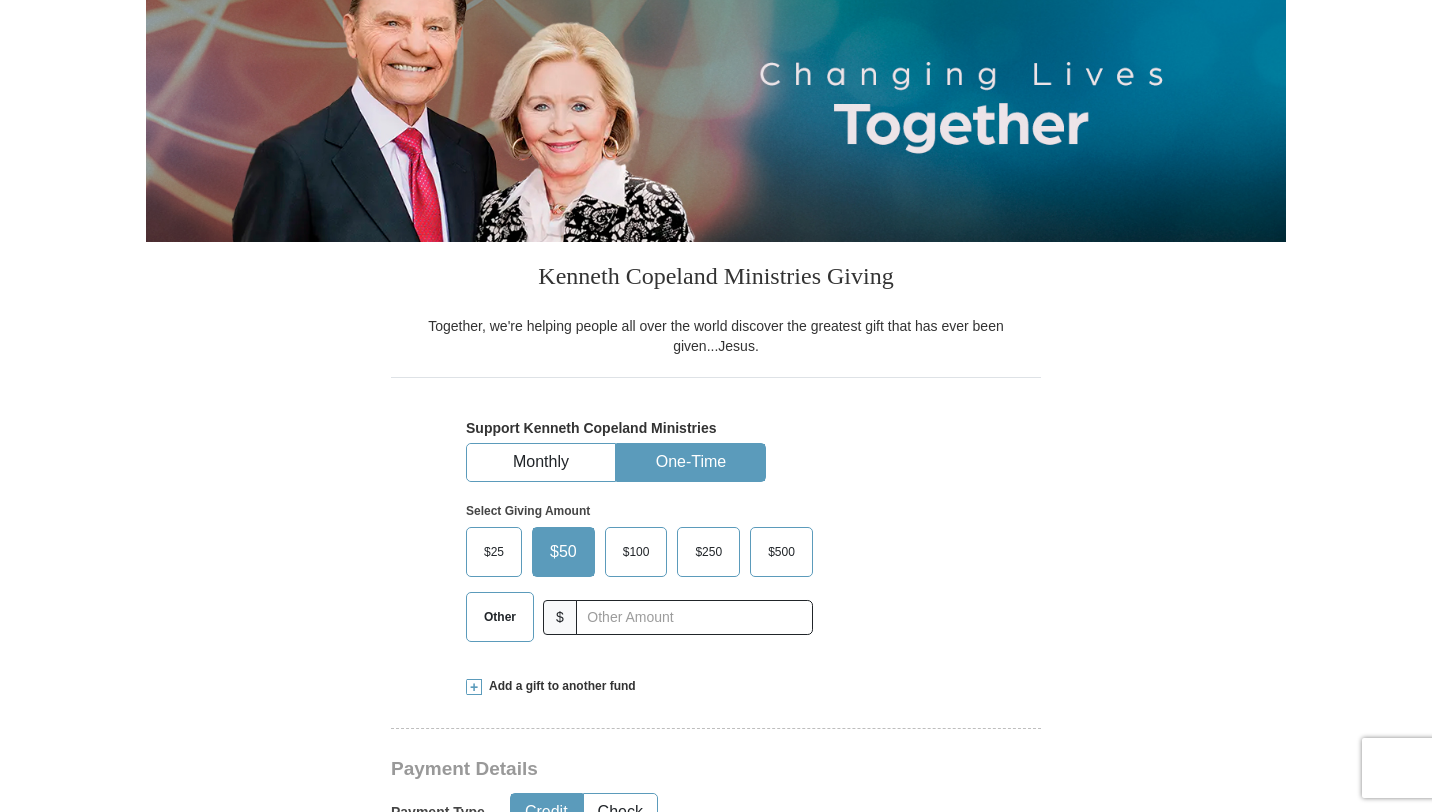 click on "$25" at bounding box center [494, 552] 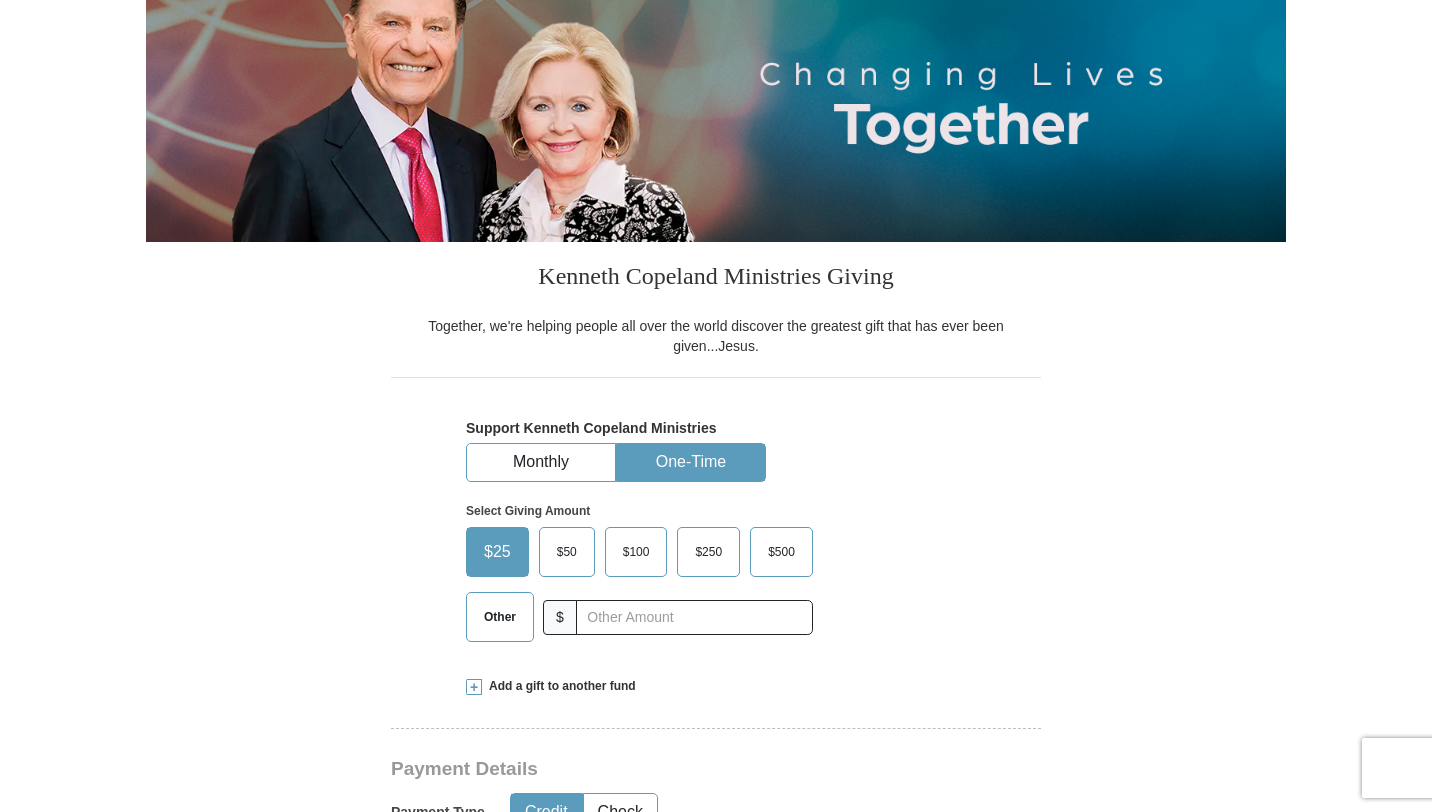 click on "$500" at bounding box center [781, 552] 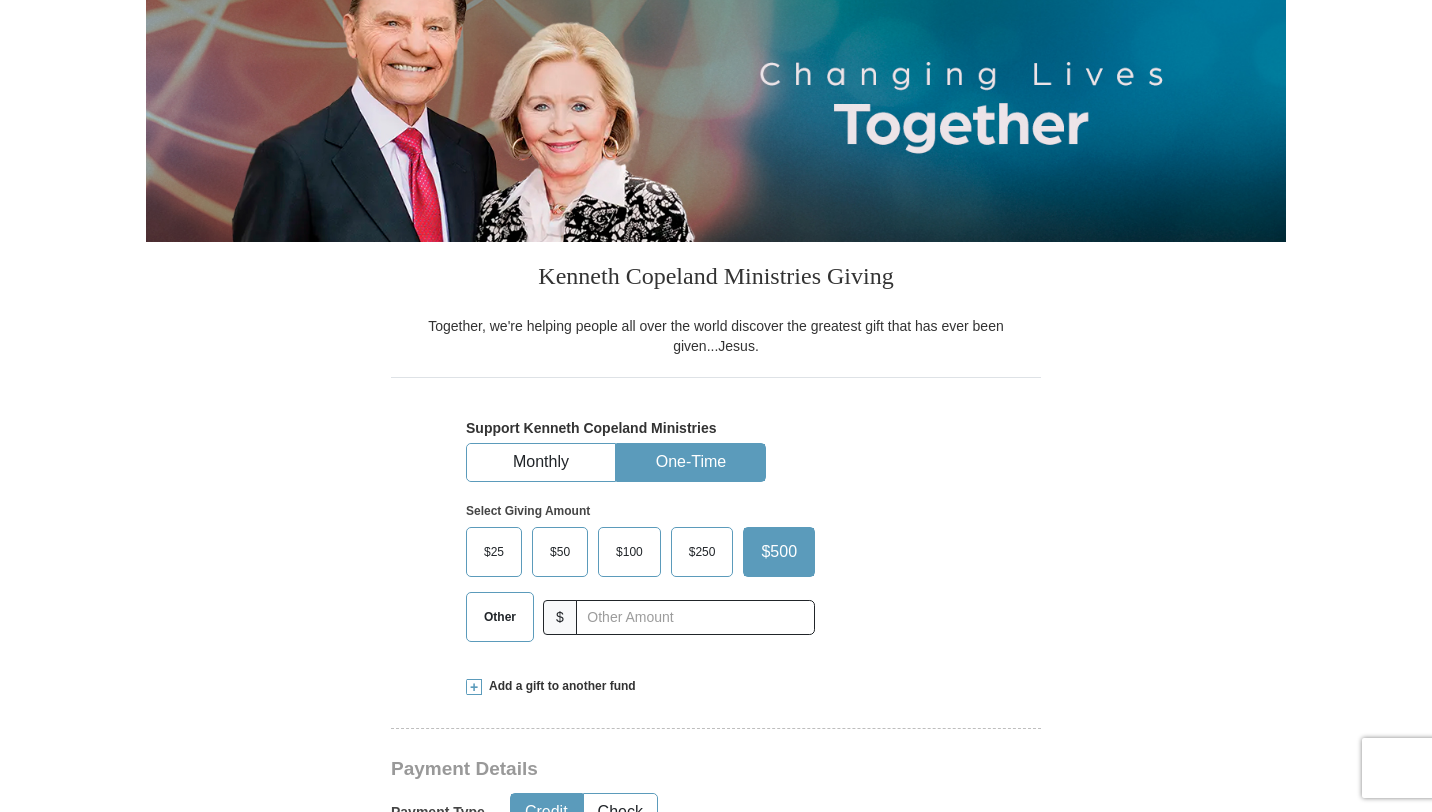 click on "$100" at bounding box center [629, 552] 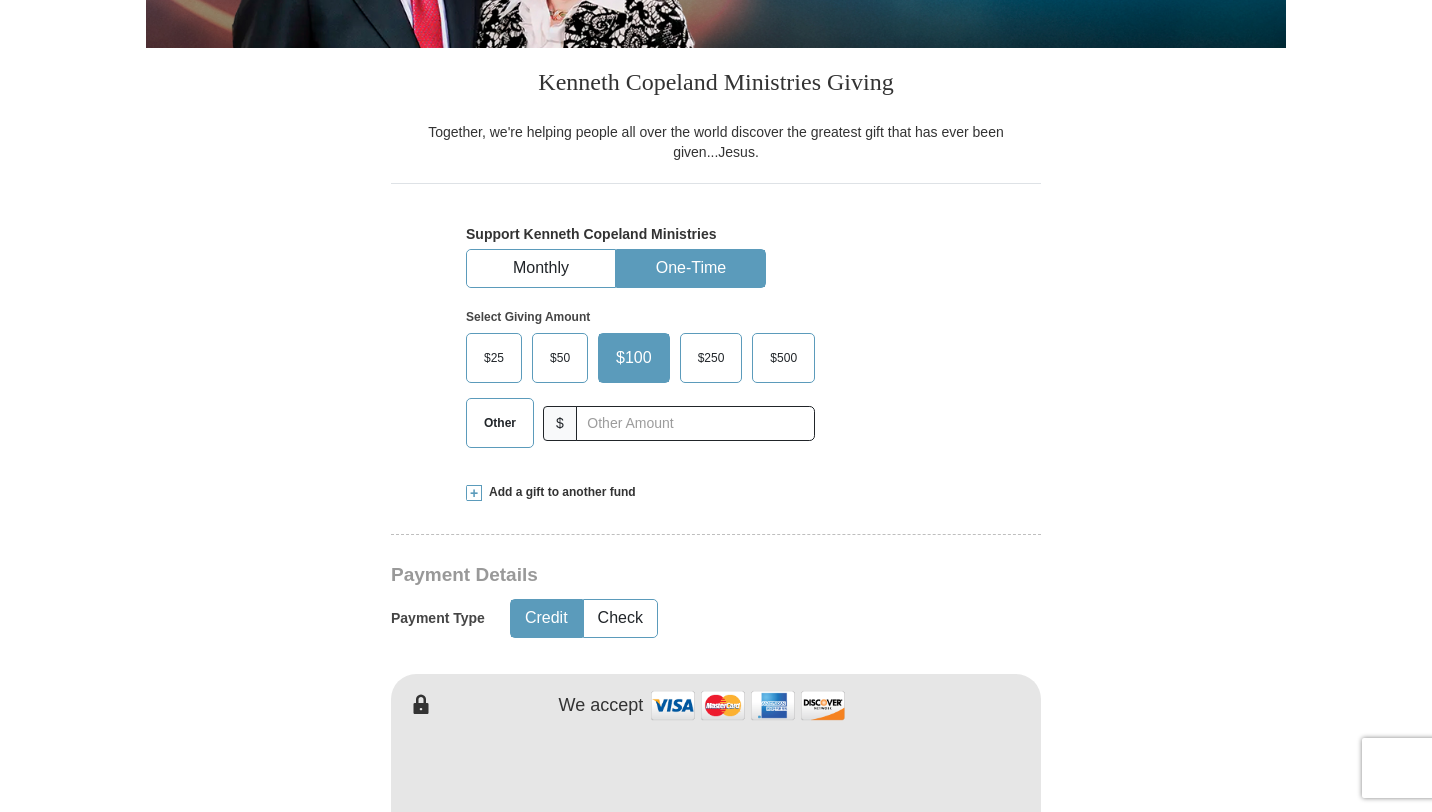 scroll, scrollTop: 595, scrollLeft: 0, axis: vertical 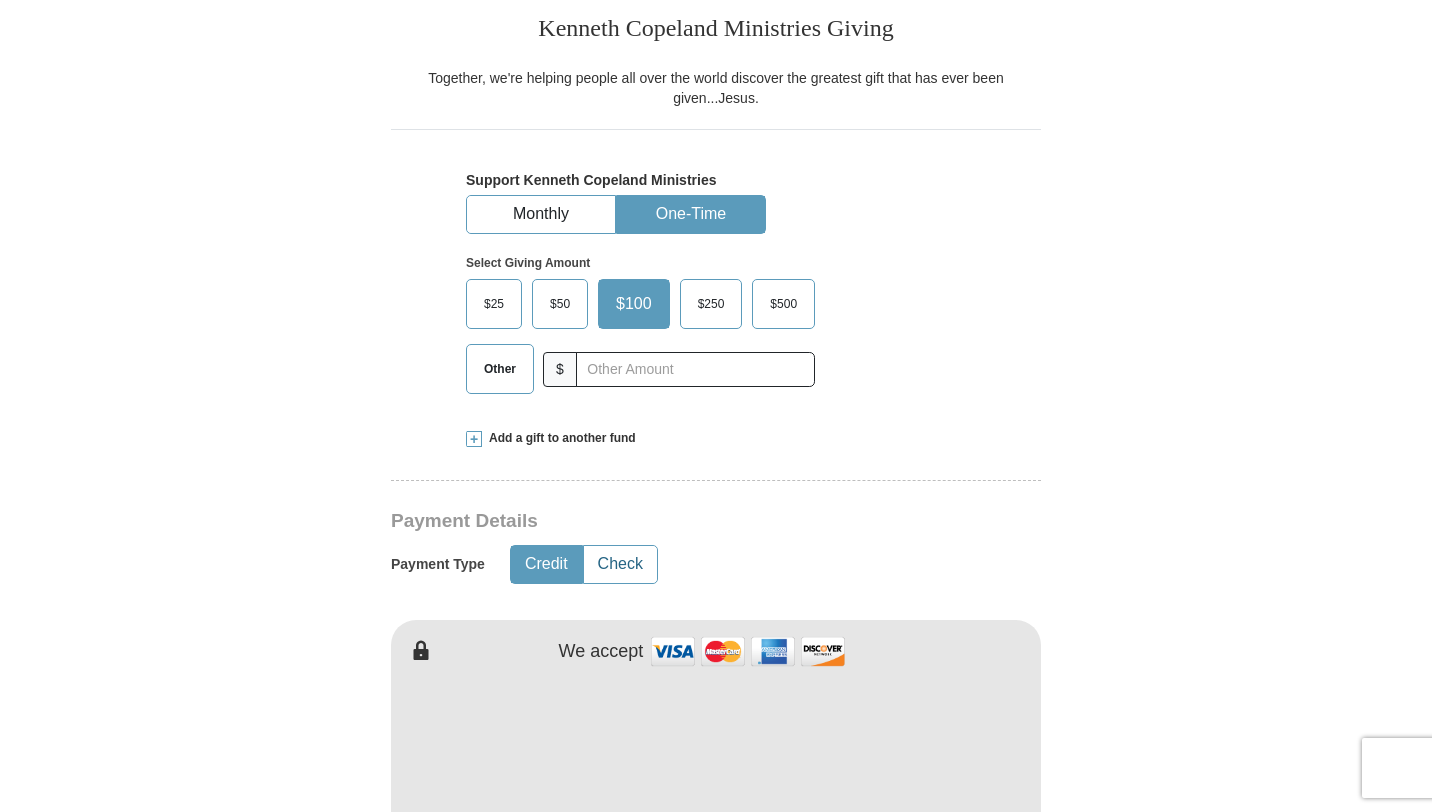 click on "Check" at bounding box center (620, 564) 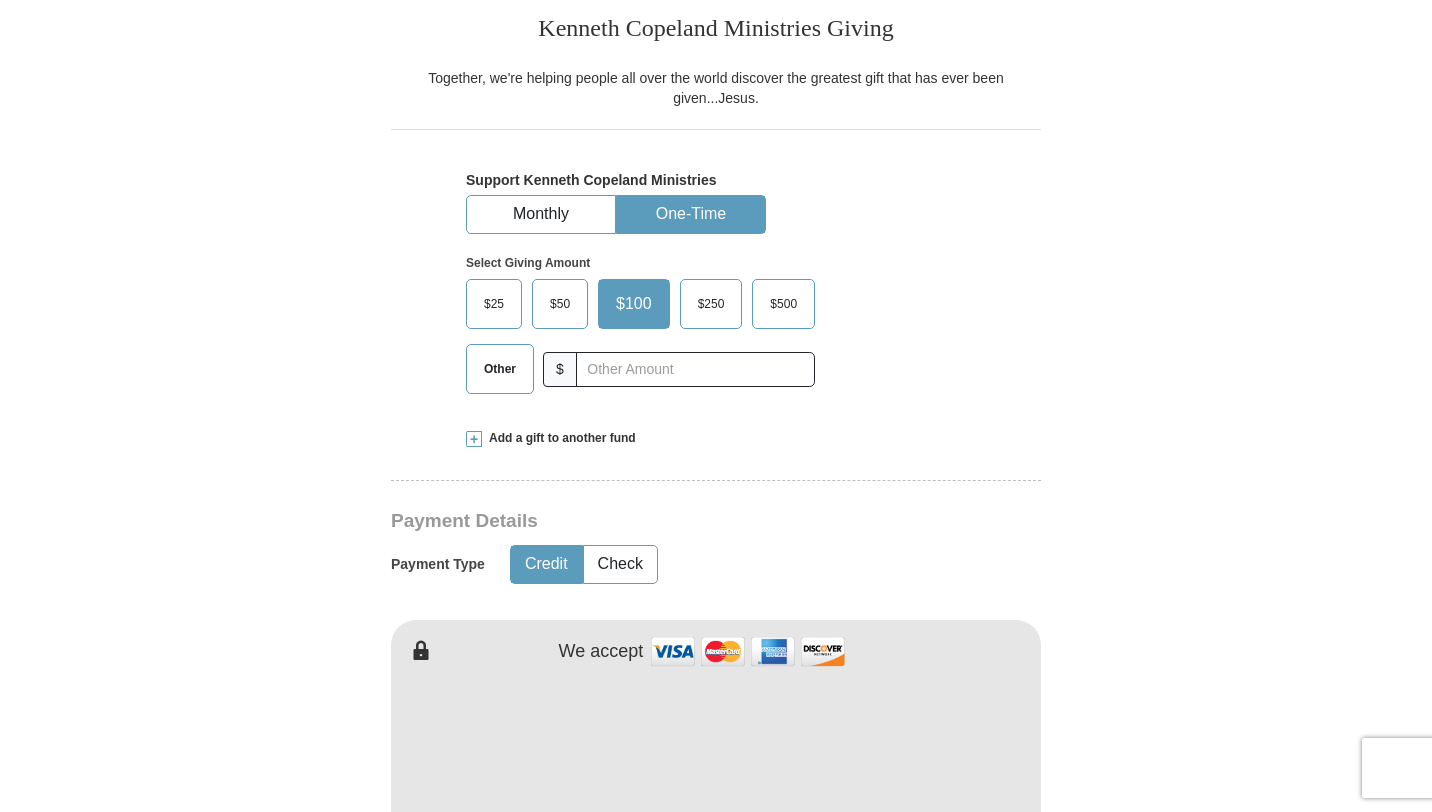 click on "Add a gift to another fund" at bounding box center (559, 438) 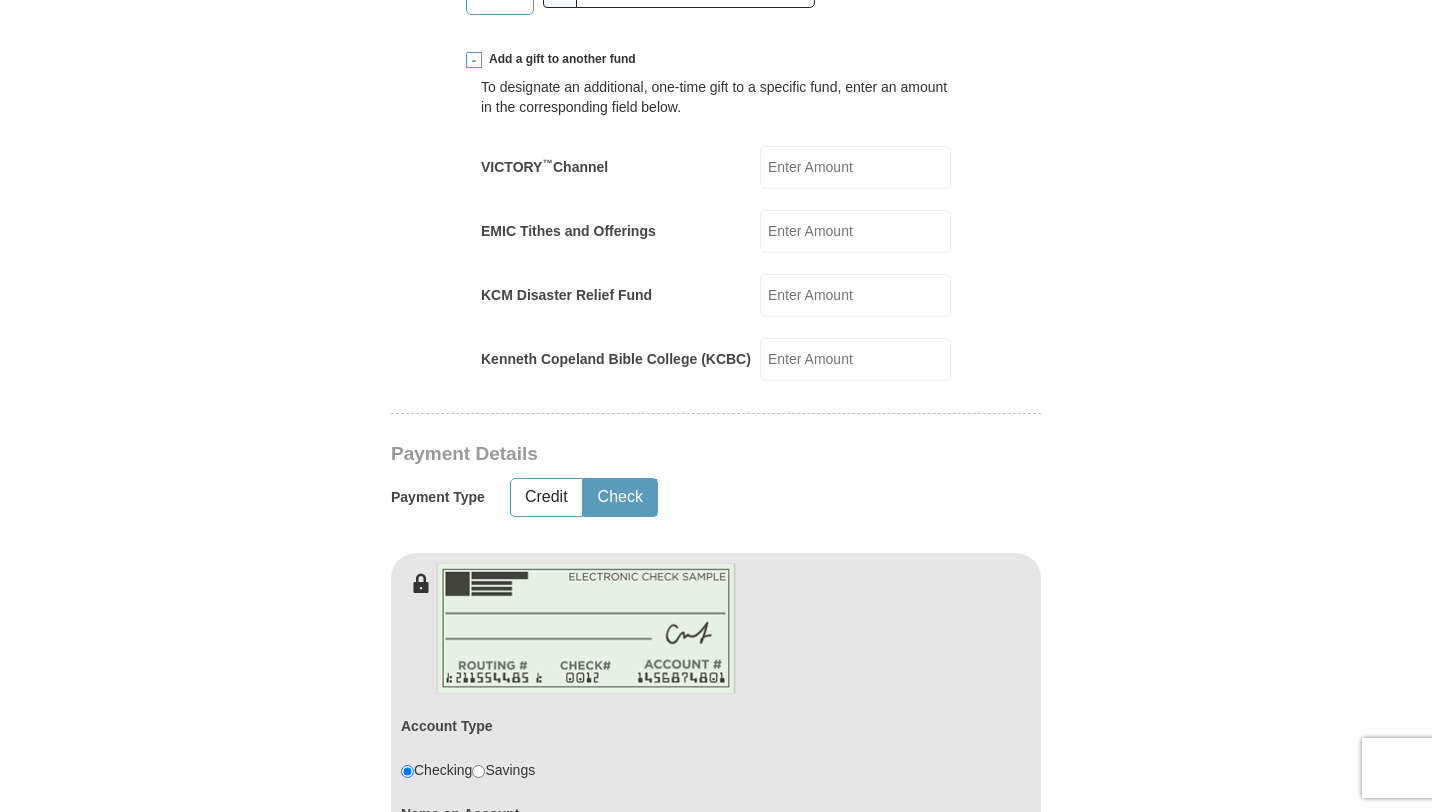 scroll, scrollTop: 986, scrollLeft: 0, axis: vertical 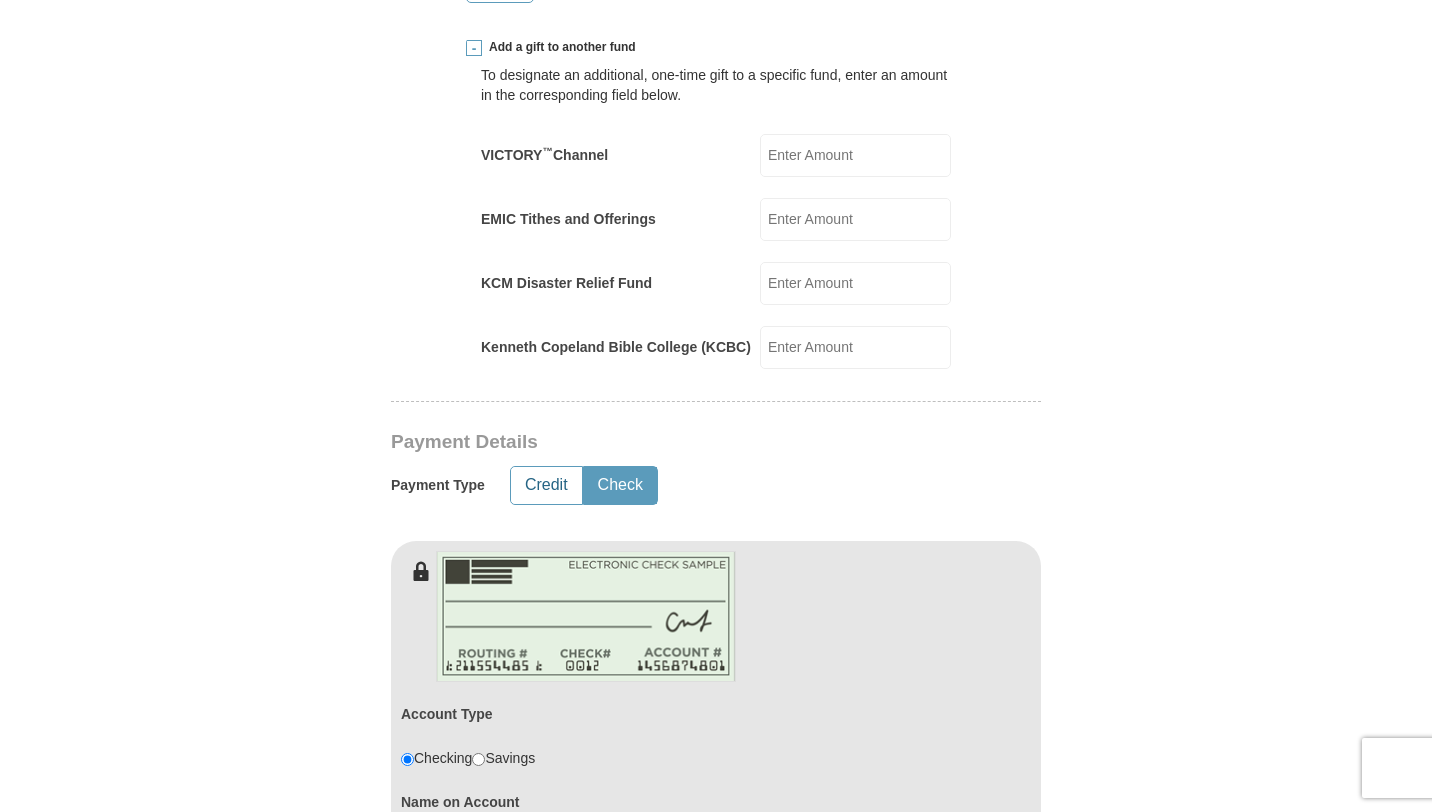 click on "Credit" at bounding box center [546, 485] 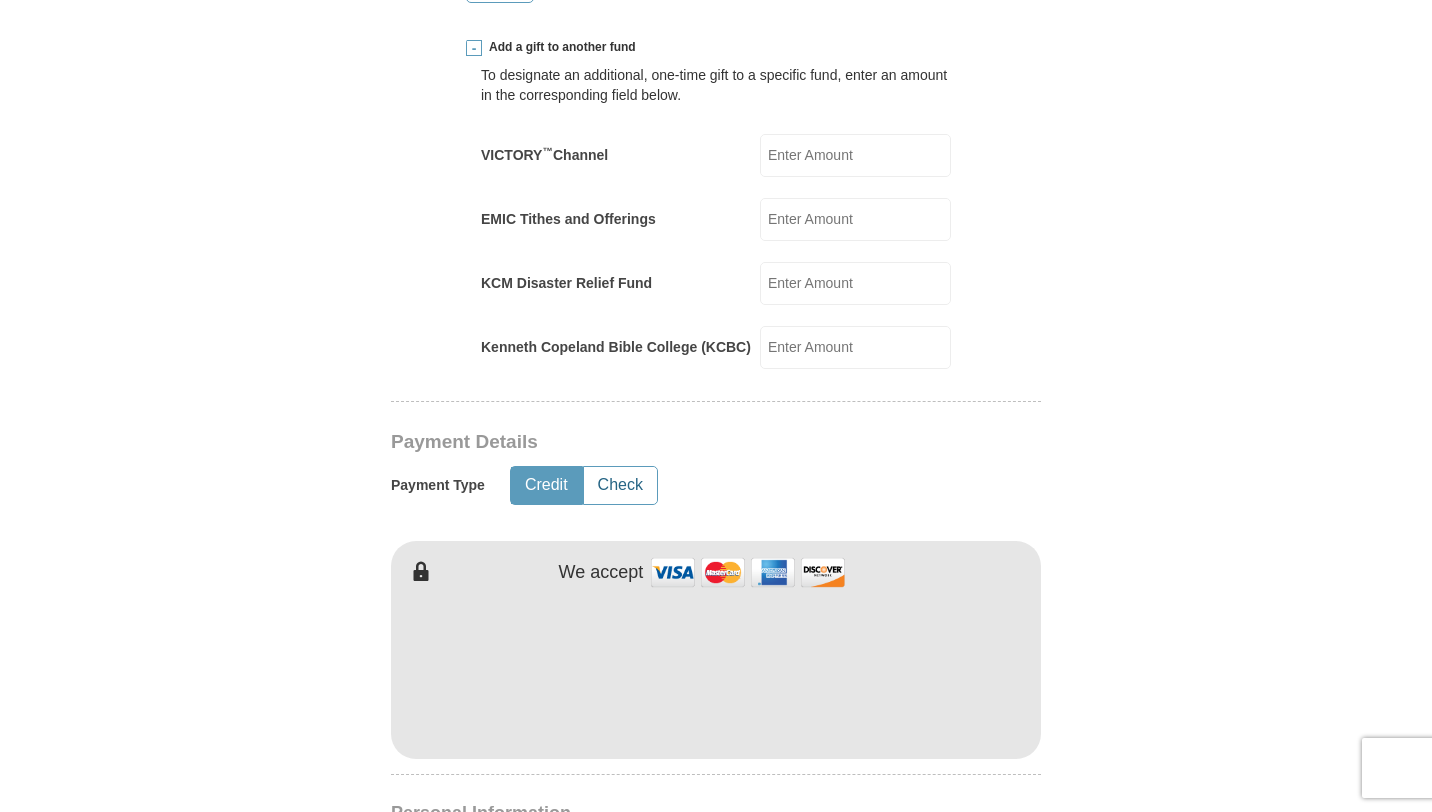 click on "Check" at bounding box center (620, 485) 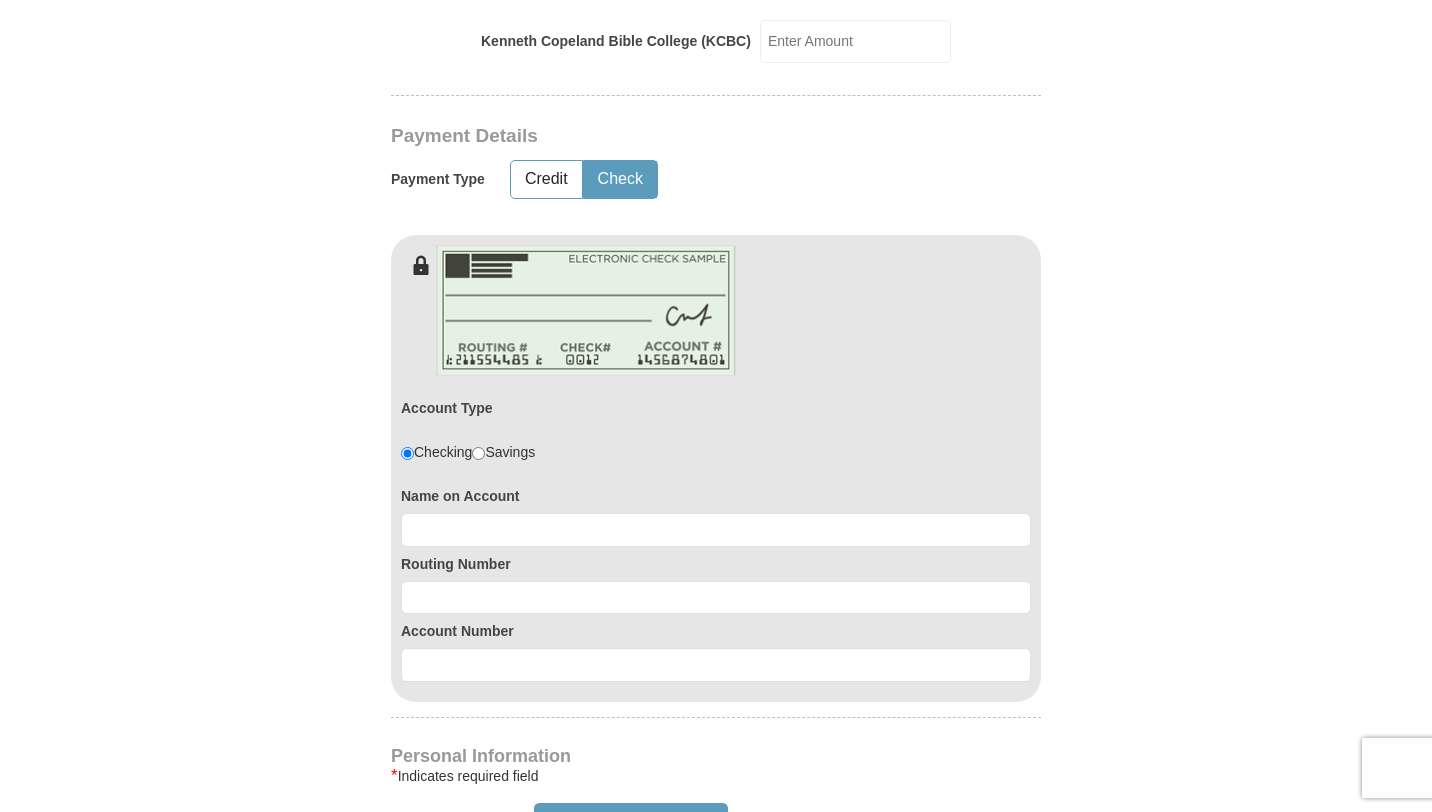 scroll, scrollTop: 1293, scrollLeft: 0, axis: vertical 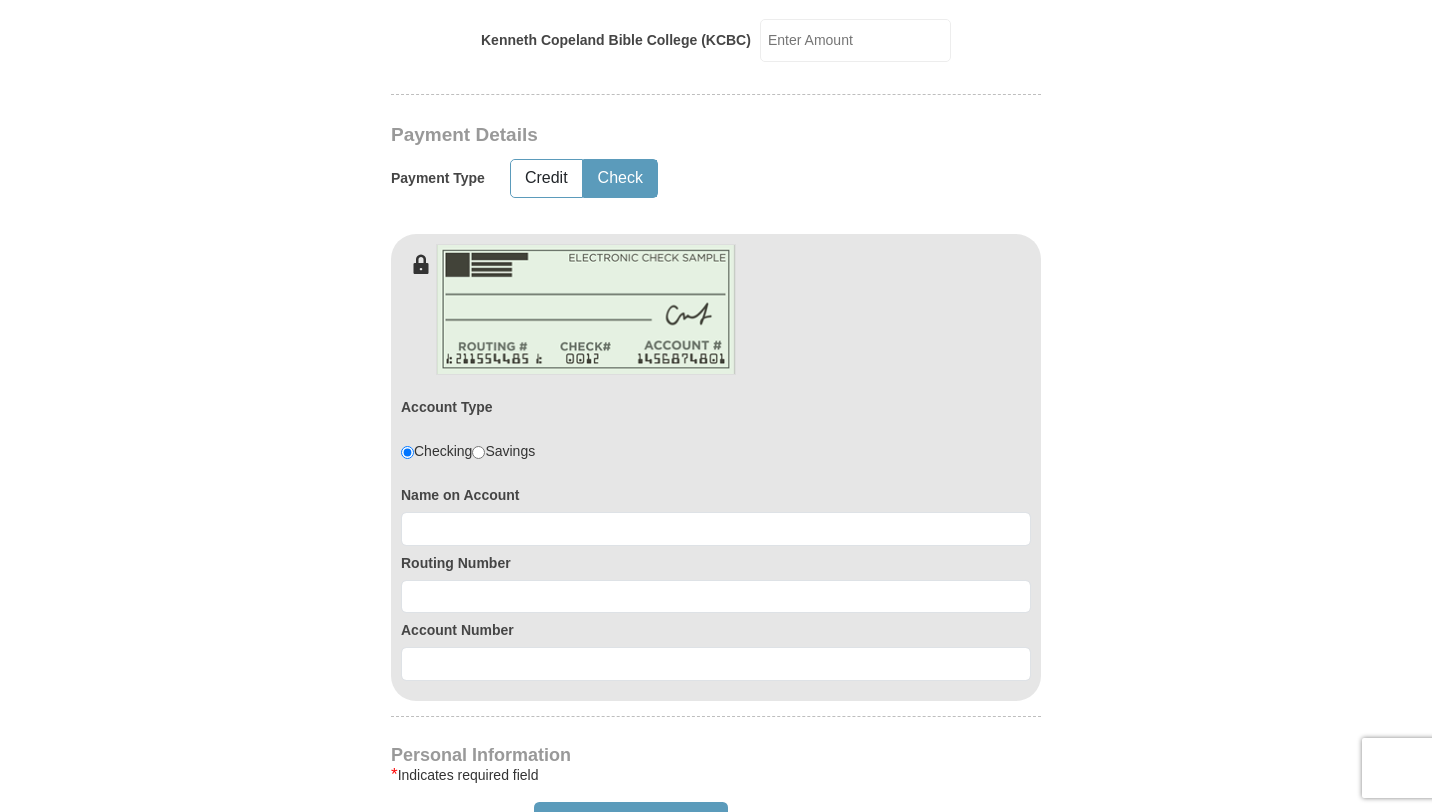 click on "Checking
Savings" at bounding box center [468, 451] 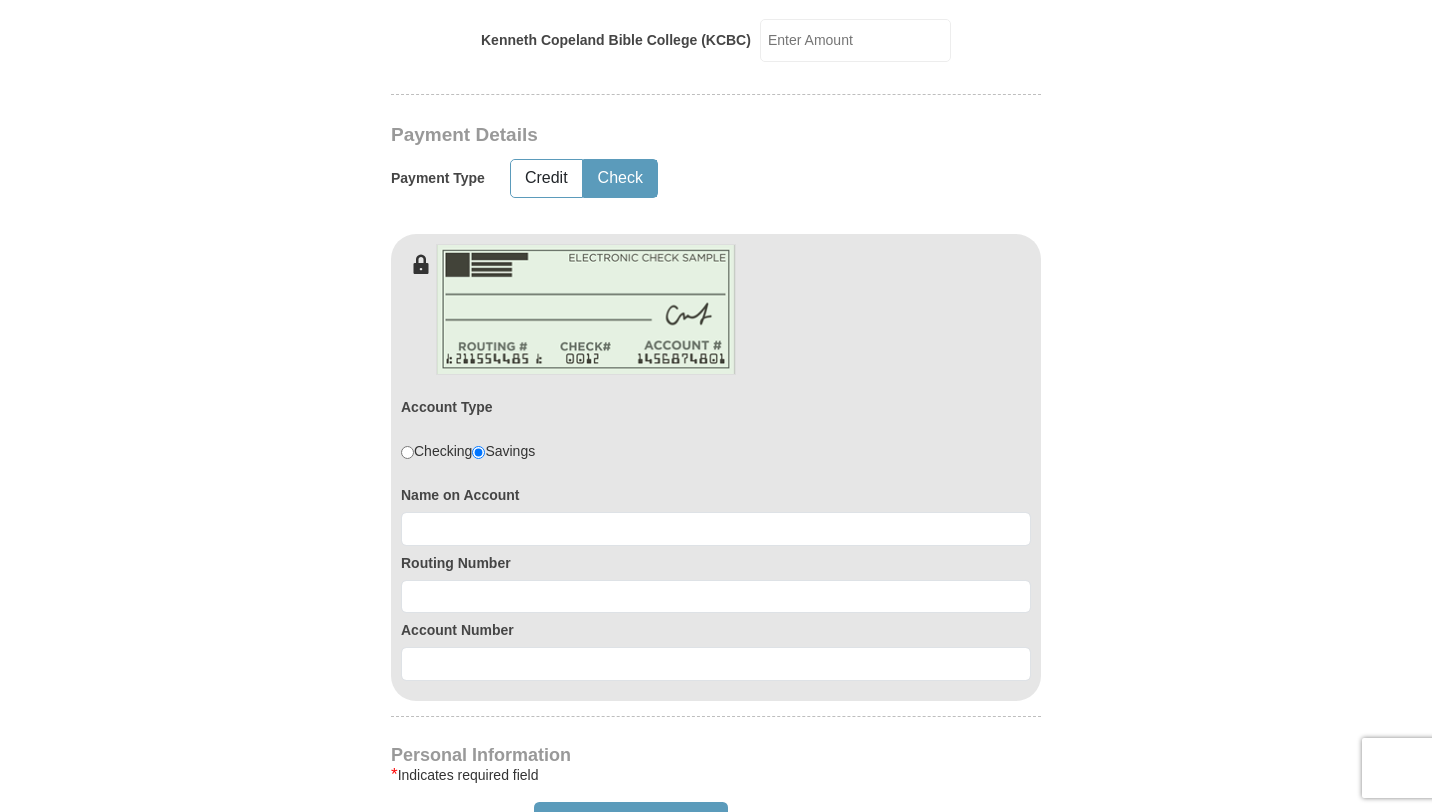 click at bounding box center (407, 452) 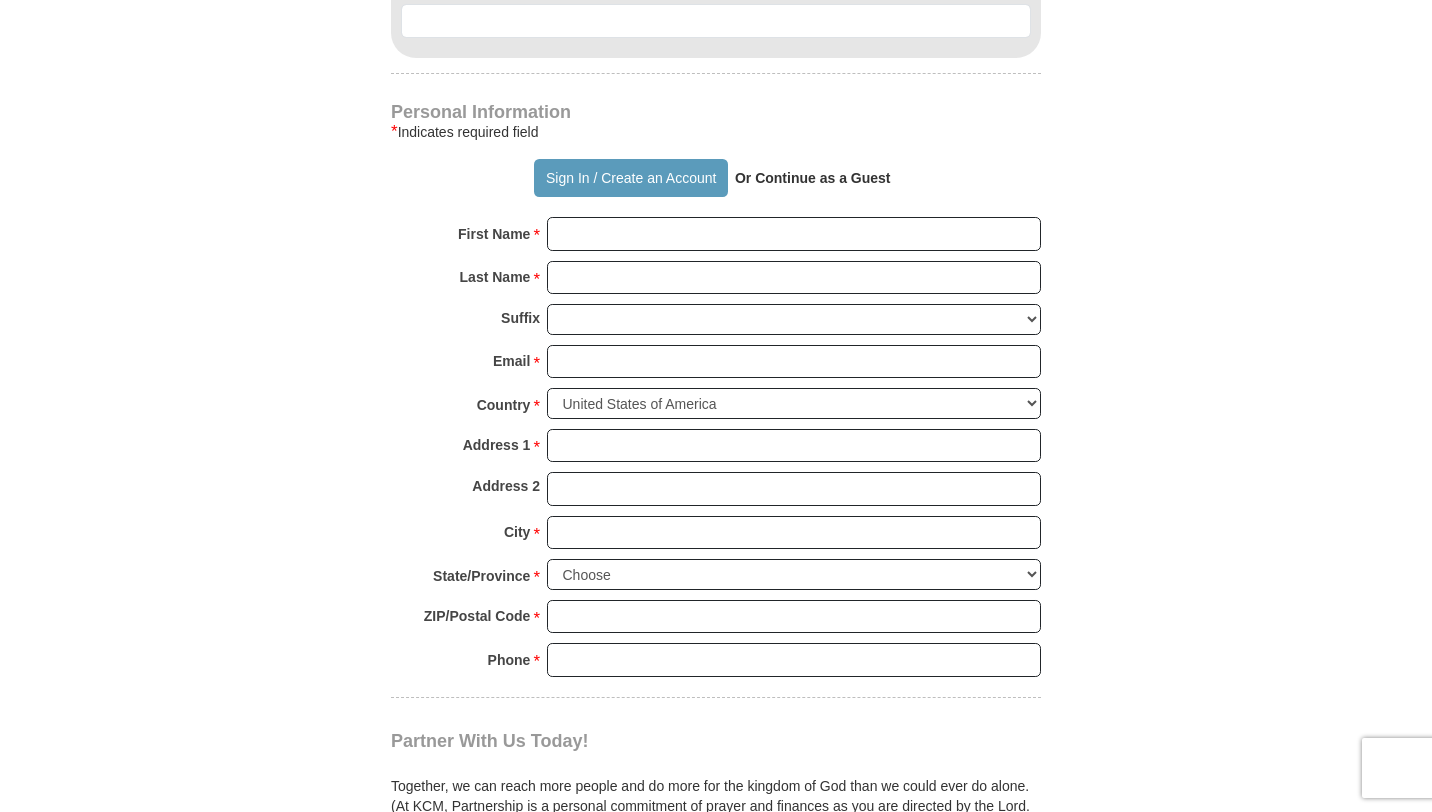 scroll, scrollTop: 1934, scrollLeft: 0, axis: vertical 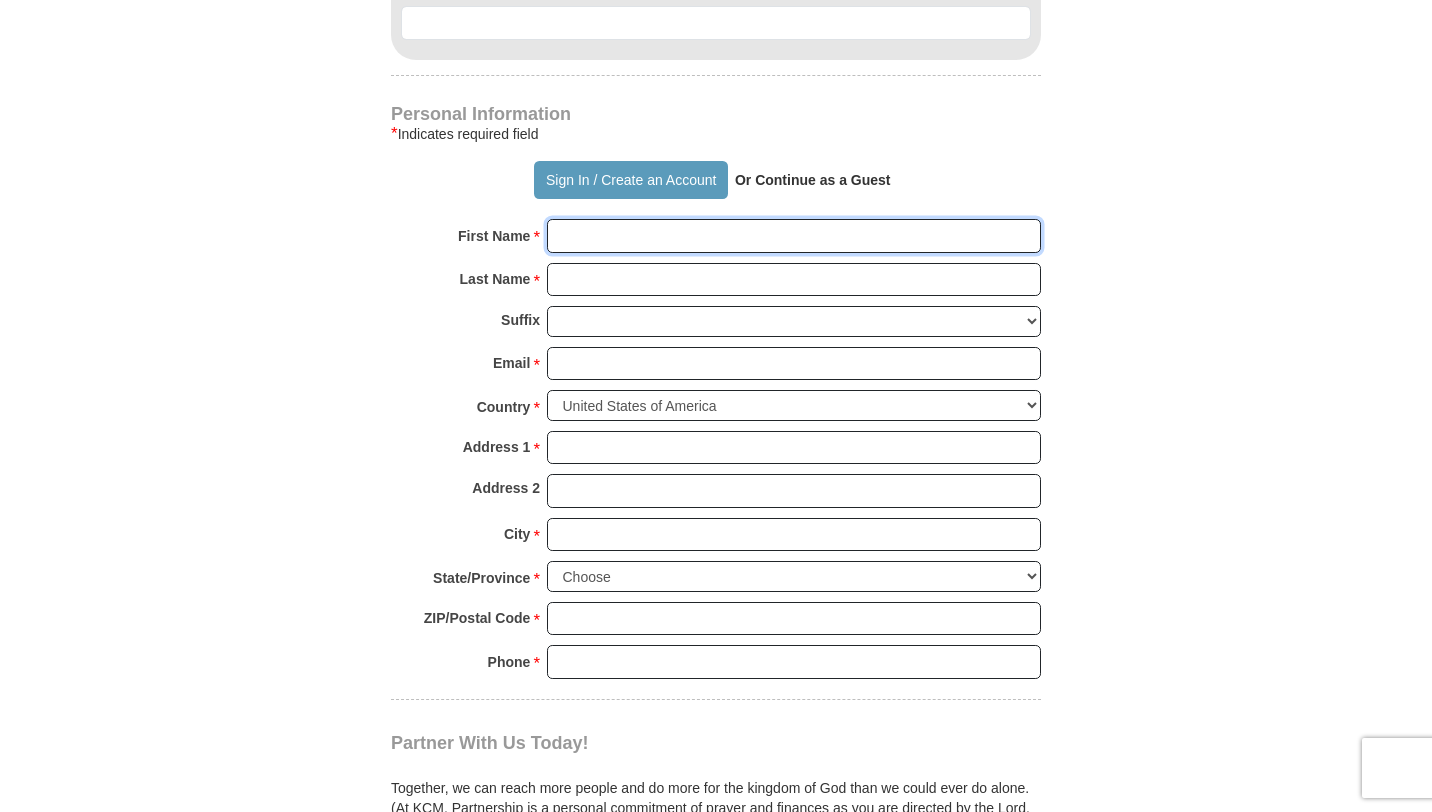 click on "First Name
*" at bounding box center [794, 236] 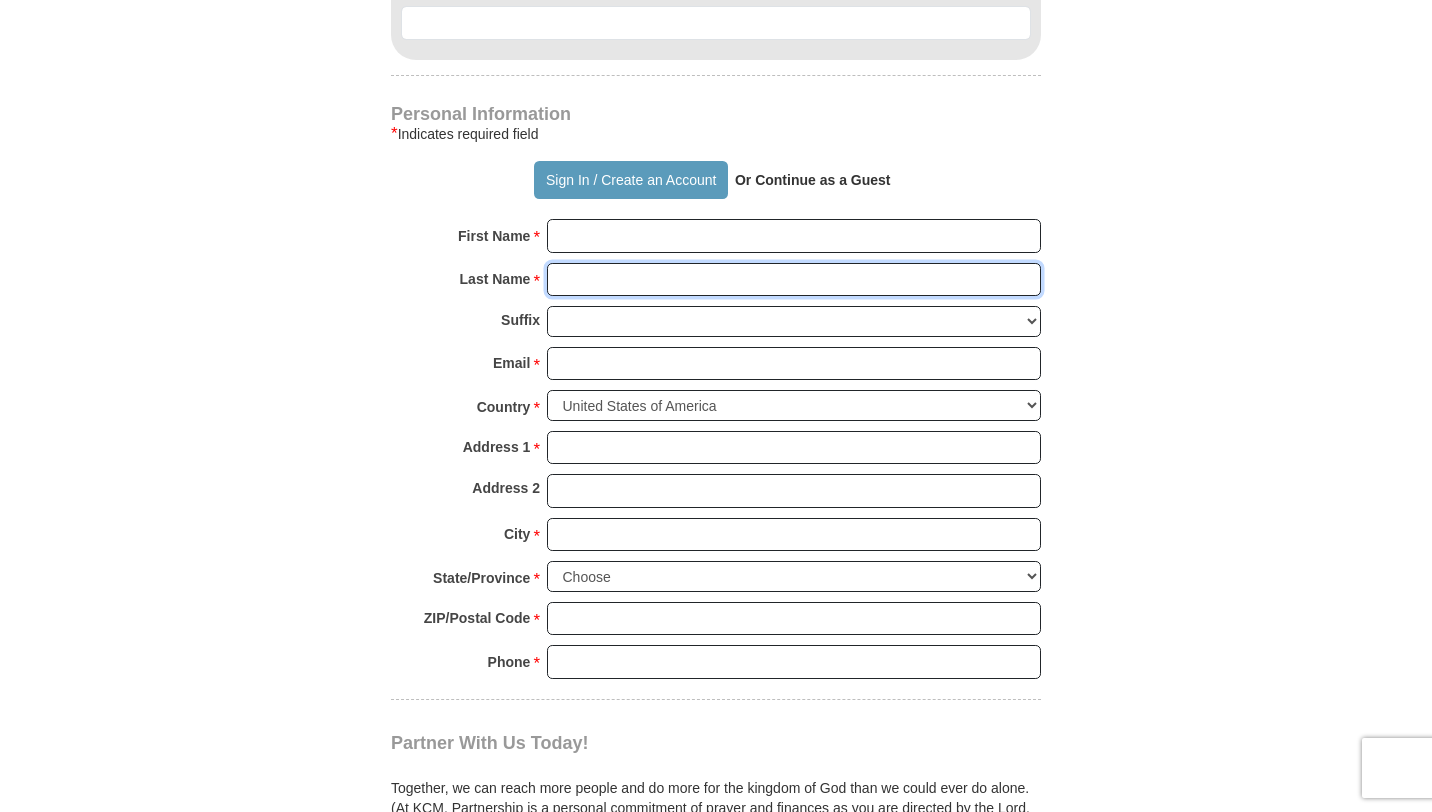 click on "Last Name
*" at bounding box center (794, 280) 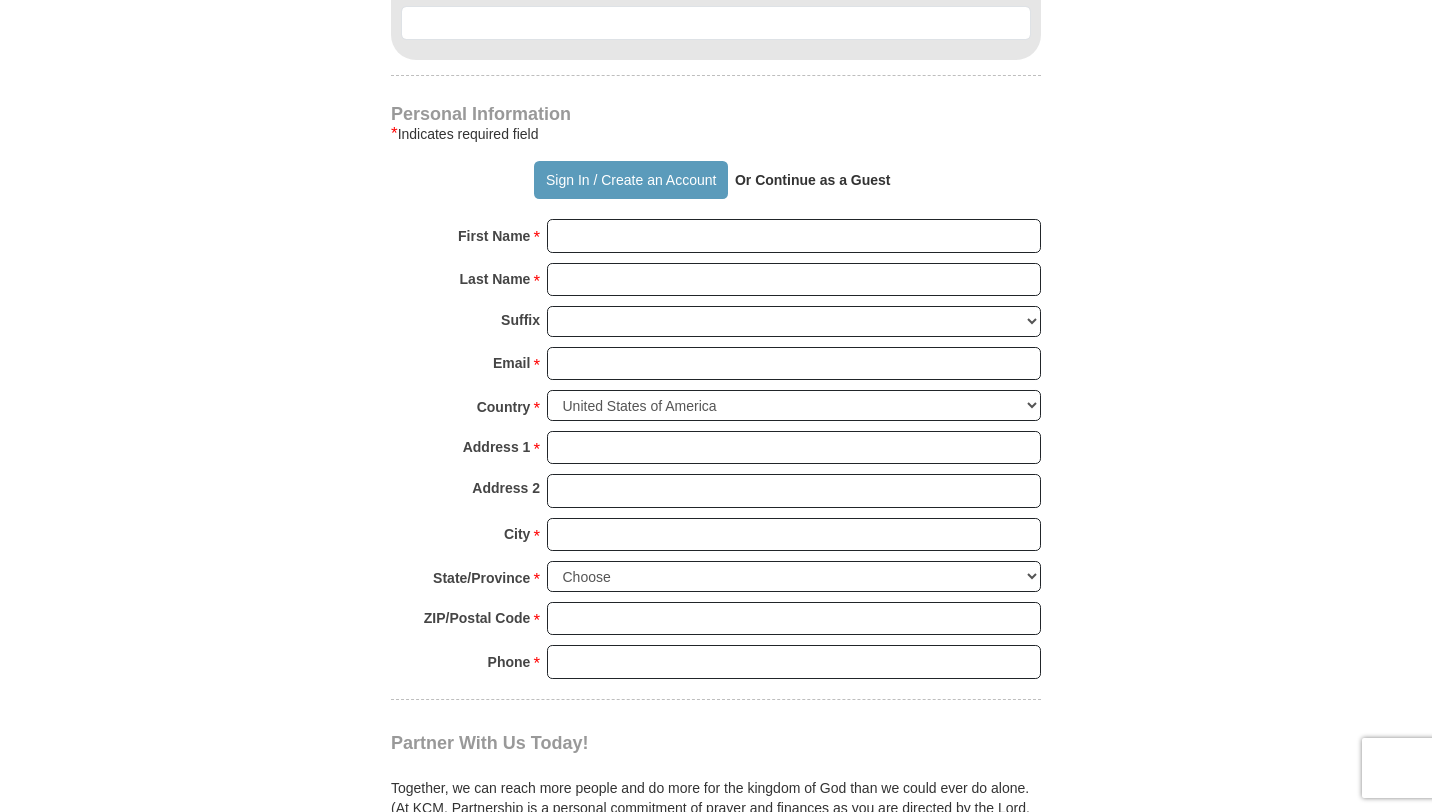 click on "Suffix
Jr Sr I II III IV V VI" at bounding box center [716, 326] 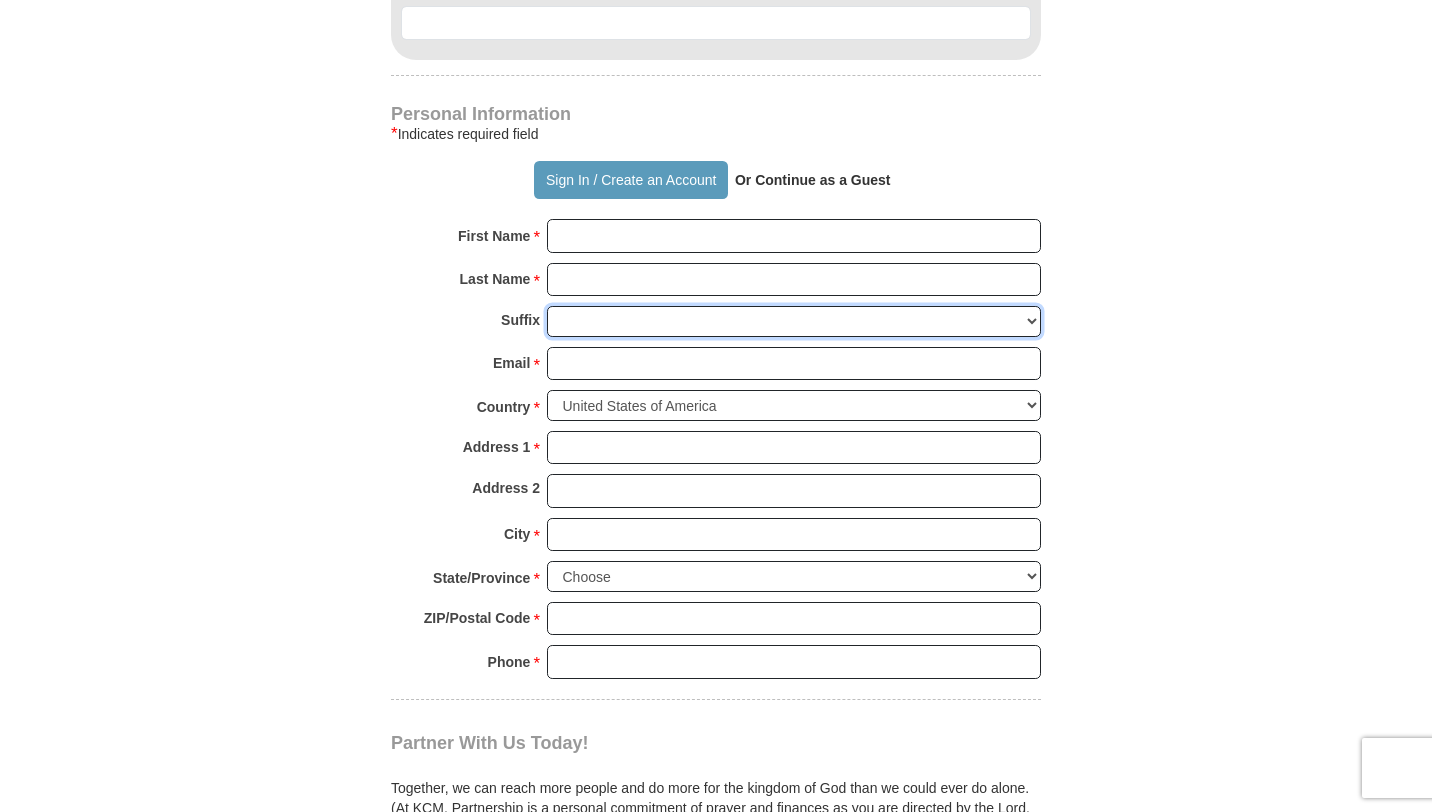 click on "Jr Sr I II III IV V VI" at bounding box center (794, 321) 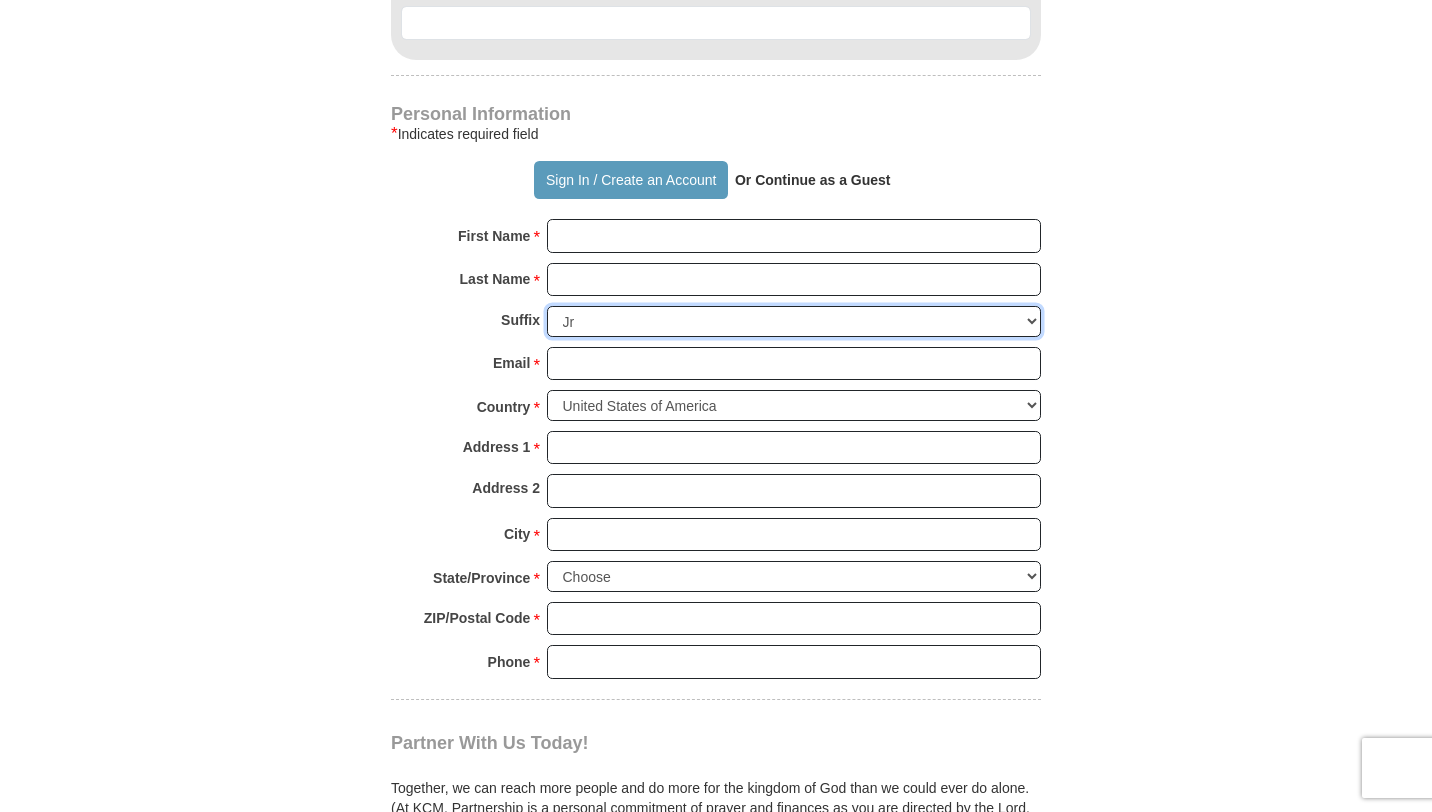 click on "Jr Sr I II III IV V VI" at bounding box center [794, 321] 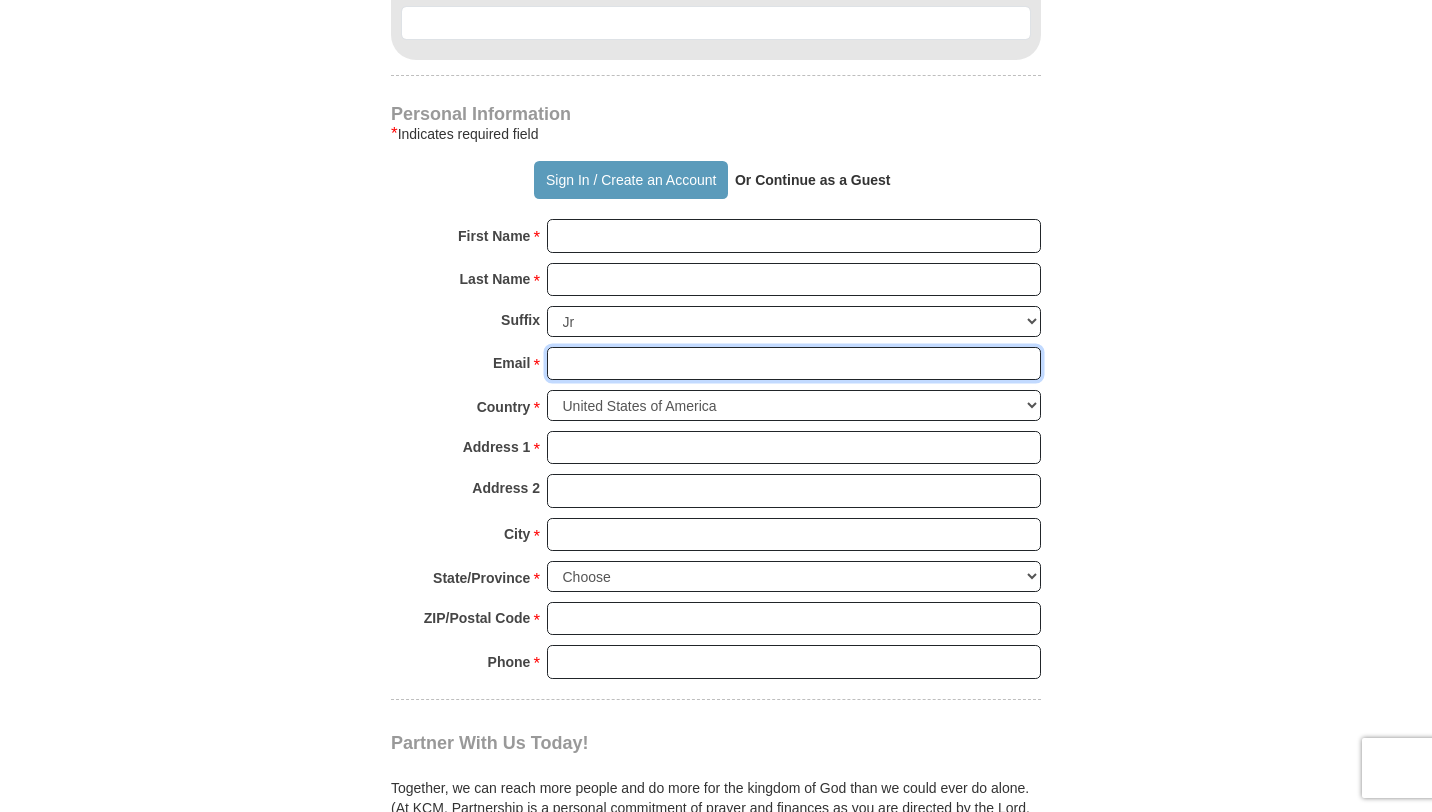 click on "Email
*" at bounding box center [794, 364] 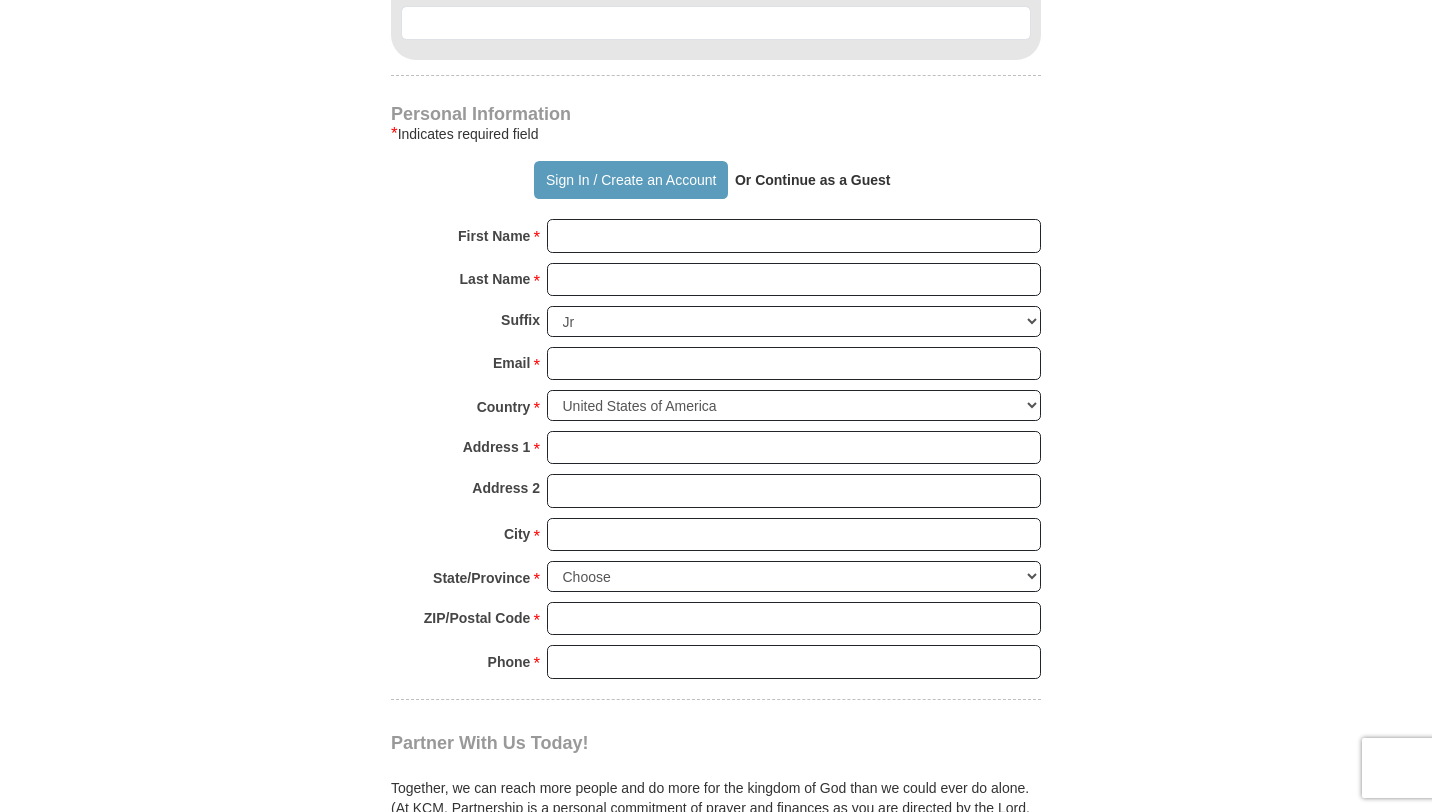 click on "Country
*
United States of America Canada Antigua and Barbuda Argentina Armenia Aruba Australia Austria Azerbaijan Bahamas Bangladesh Barbados Belarus Belgium Belize Bermuda Bolivia Bosnia and Herzegovina Brazil Bulgaria Cayman Islands Chile China Colombia Costa Rica Croatia Cuba Cyprus Czech Republic Denmark Dominican Republic Ecuador Egypt Estonia Finland France Germany Gibraltar Greece Grenada Guatemala Guyana Hong Kong Hungary Iceland India Indonesia Ireland Israel Italy Jamaica Japan Jordan Kazakhstan Kenya Kuwait Malaysia Mexico Mozambique New Zealand Nigeria Norway Oman Pakistan Paraguay Peoples Democratic Republic of Korea Peru Poland Portugal Puerto Rico Qatar Republic of Georgia Republic of South Korea Romania Russia Saint Vincent and the Grenadines Saudi Arabia Singapore Slovakia Slovenia South Africa Spain Sri Lanka Sweden Switzerland Taiwan Thailand The Netherlands The Philippines Turkey" at bounding box center [716, 410] 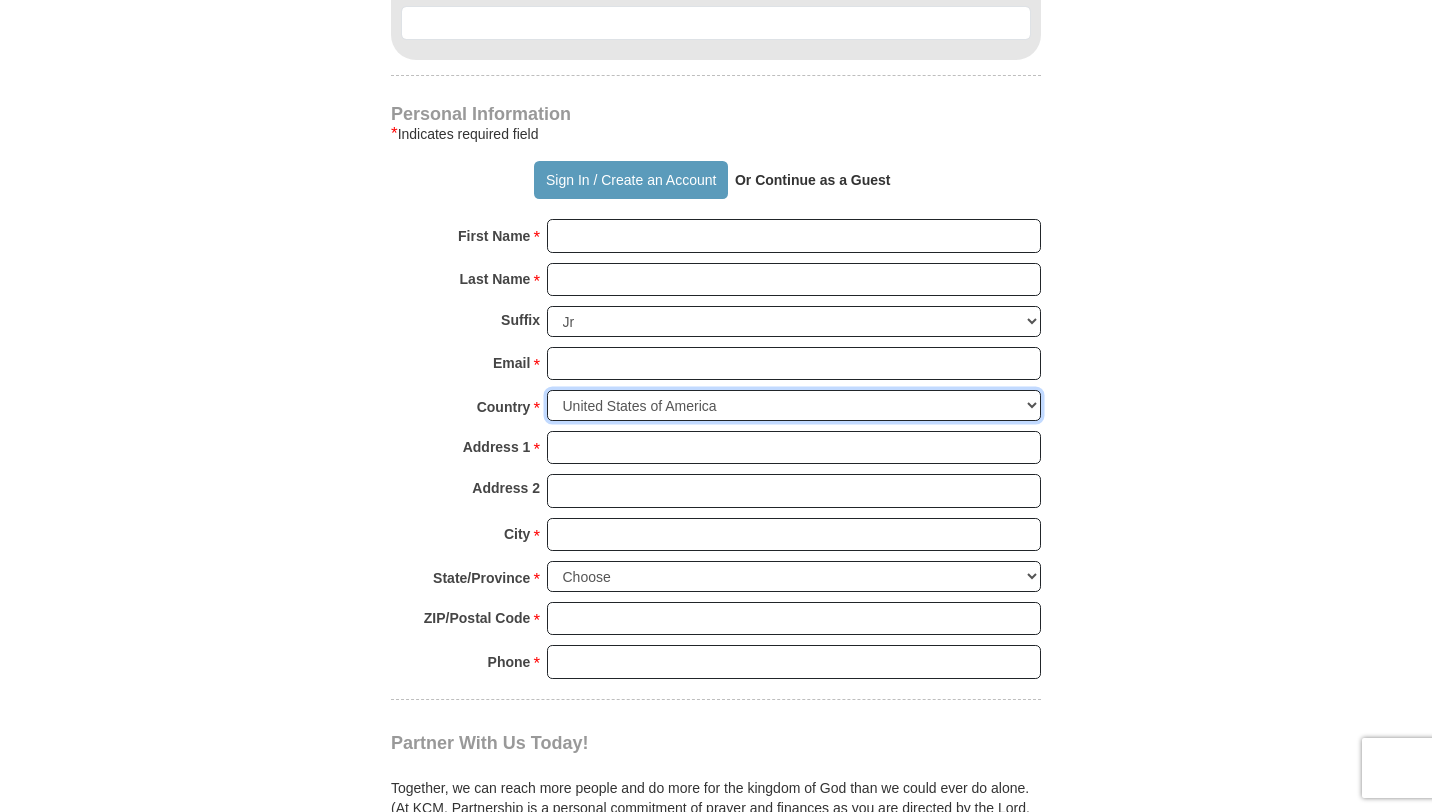 click on "United States of America Canada Antigua and Barbuda Argentina Armenia Aruba Australia Austria Azerbaijan Bahamas Bangladesh Barbados Belarus Belgium Belize Bermuda Bolivia Bosnia and Herzegovina Brazil Bulgaria Cayman Islands Chile China Colombia Costa Rica Croatia Cuba Cyprus Czech Republic Denmark Dominican Republic Ecuador Egypt Estonia Finland France Germany Gibraltar Greece Grenada Guatemala Guyana Hong Kong Hungary Iceland India Indonesia Ireland Israel Italy Jamaica Japan Jordan Kazakhstan Kenya Kuwait Malaysia Mexico Mozambique New Zealand Nigeria Norway Oman Pakistan Paraguay Peoples Democratic Republic of Korea Peru Poland Portugal Puerto Rico Qatar Republic of Georgia Republic of South Korea Romania Russia Saint Vincent and the Grenadines Saudi Arabia Singapore Slovakia Slovenia South Africa Spain Sri Lanka Sweden Switzerland Taiwan Thailand The Netherlands The Philippines Trinidad and Tobago Turkey Ukraine United Arab Emirates United Kingdom United States Minor Outlying Islands Uruguay Uzbekistan" at bounding box center [794, 405] 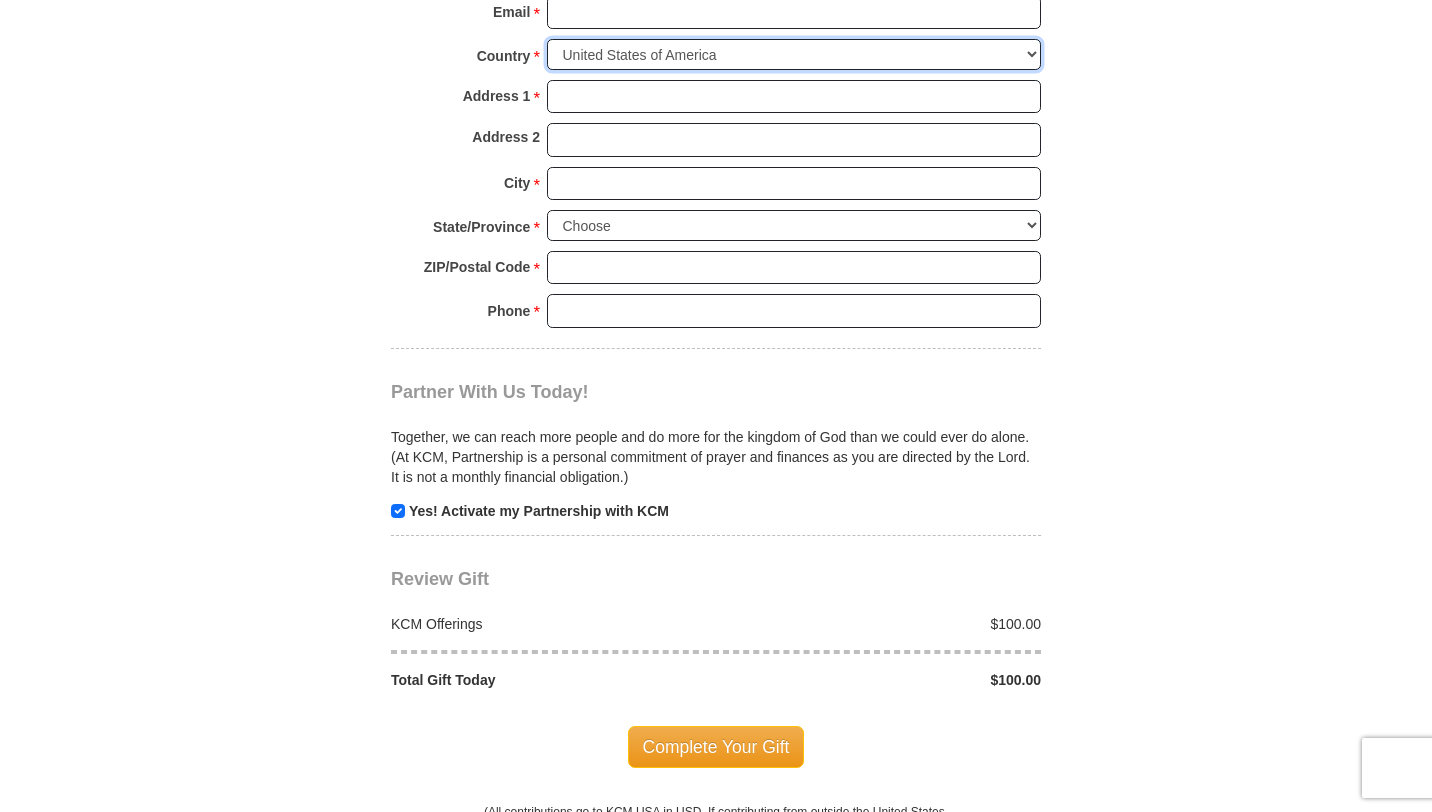 scroll, scrollTop: 2286, scrollLeft: 0, axis: vertical 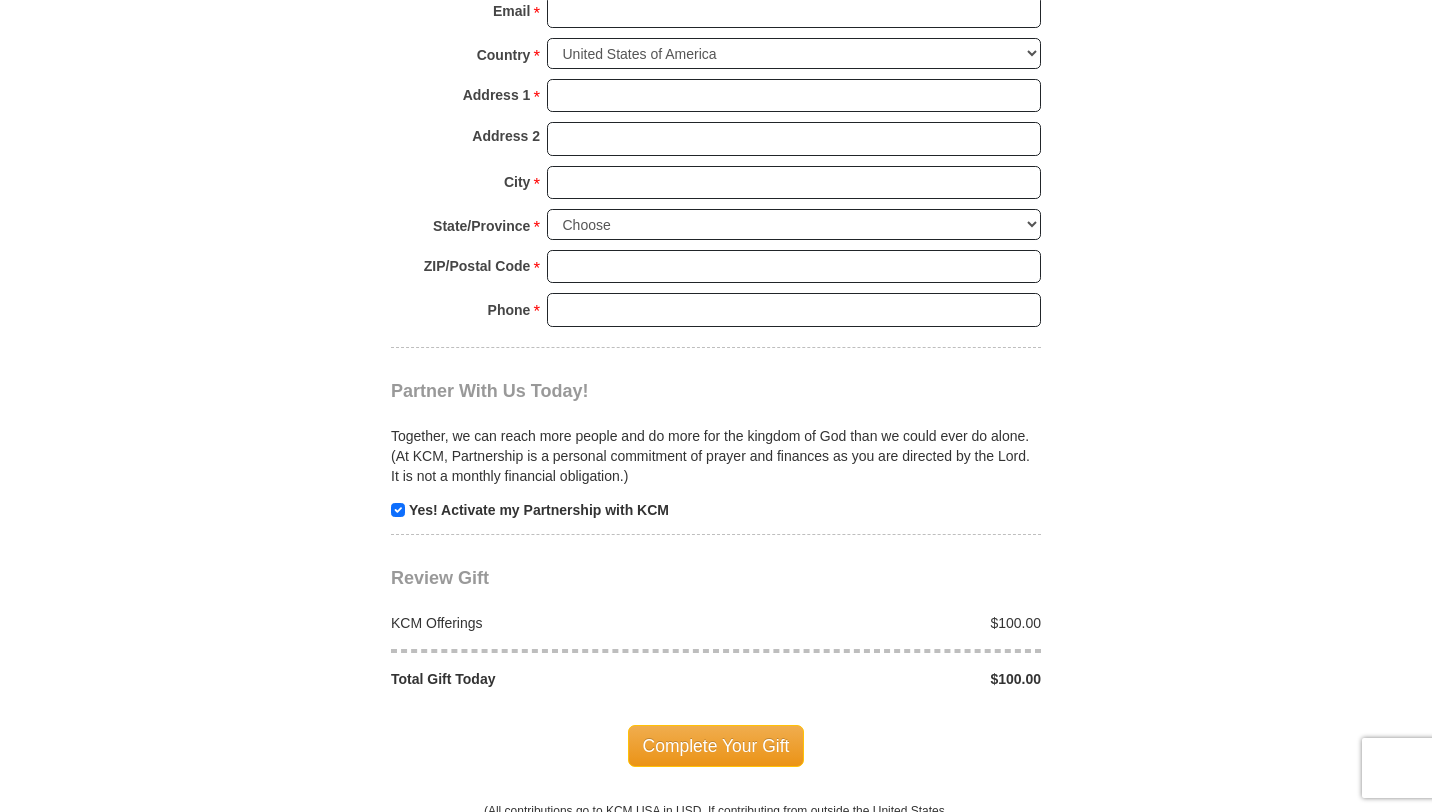 click on "Yes! Activate my Partnership with KCM" at bounding box center [539, 510] 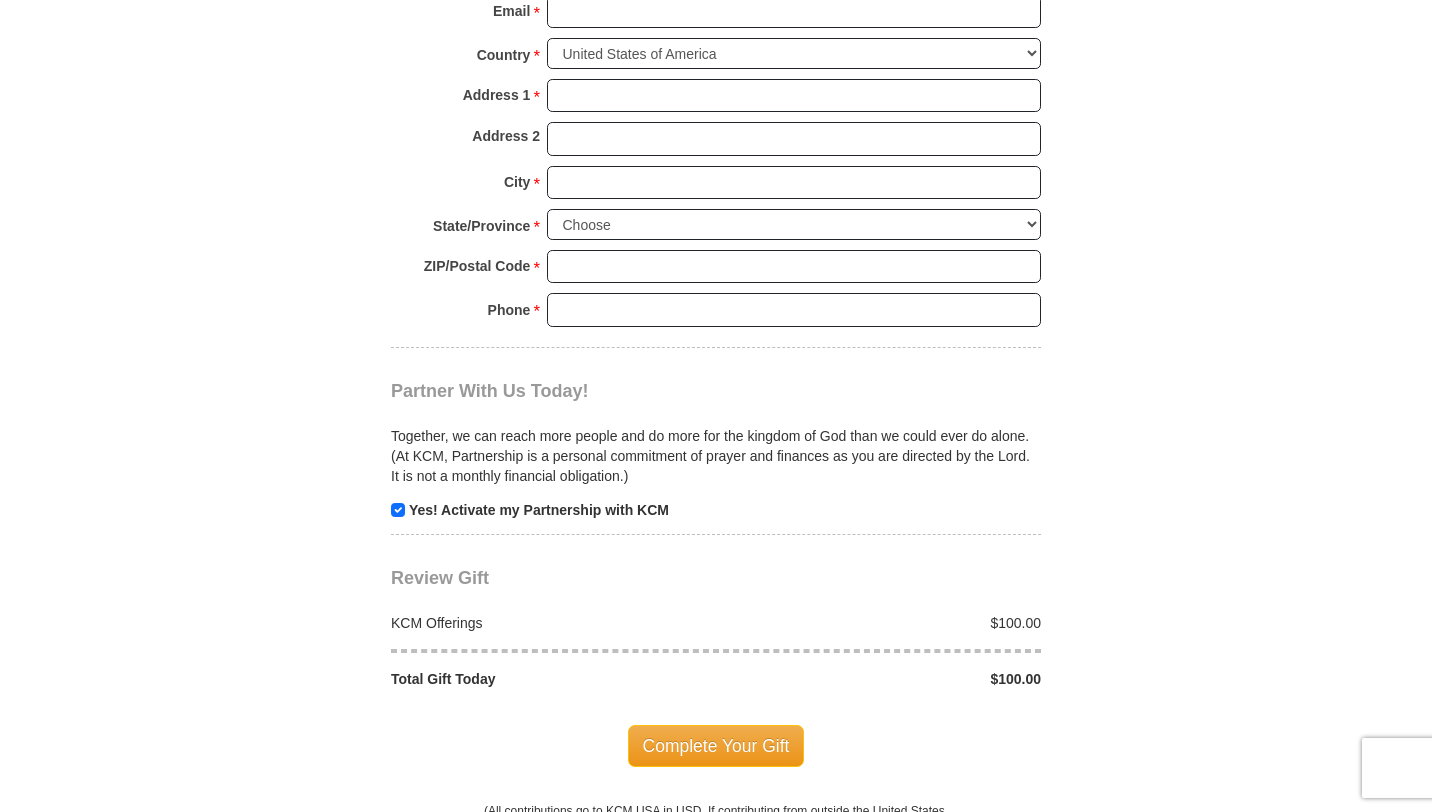 click on "Yes! Activate my Partnership with KCM" at bounding box center [716, 510] 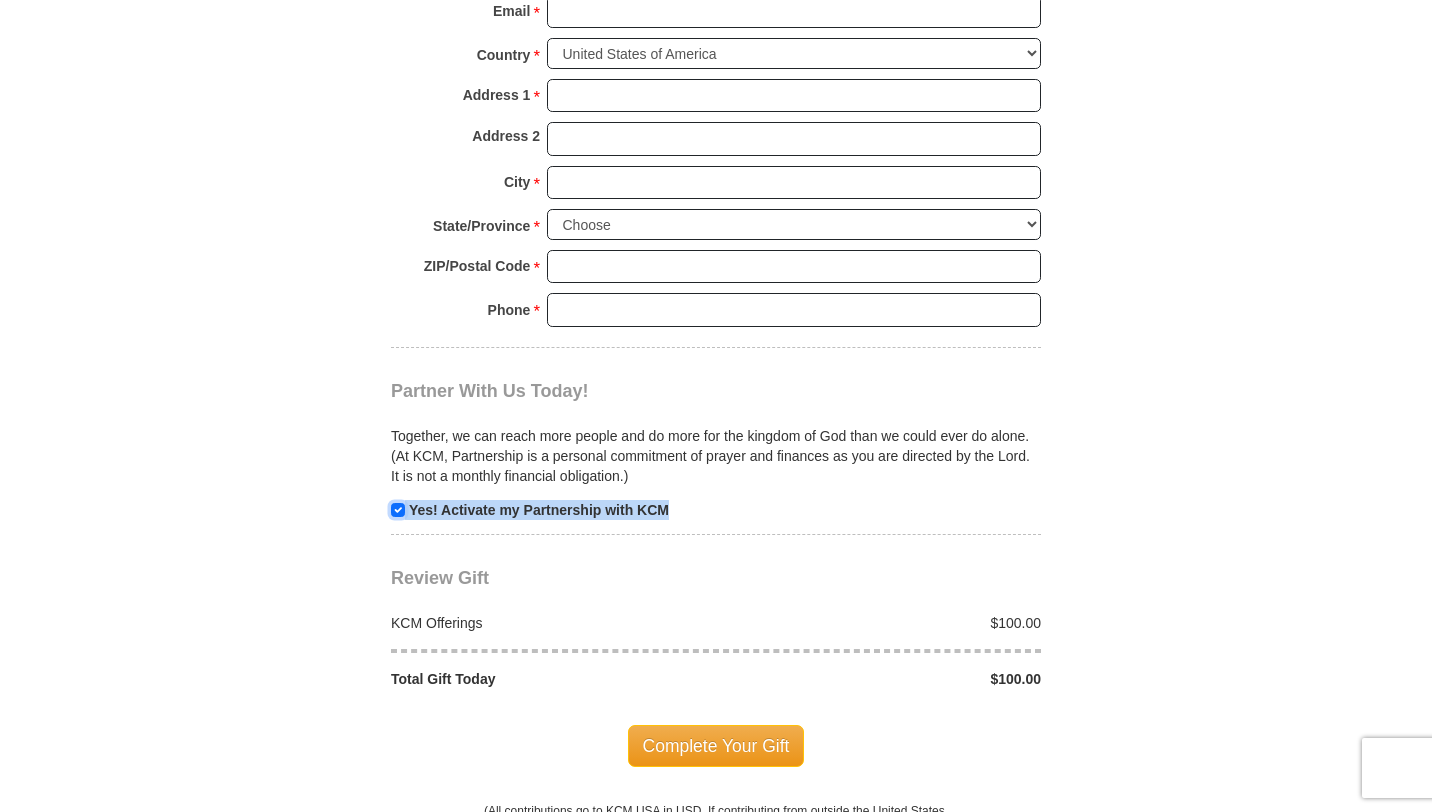 click at bounding box center [398, 510] 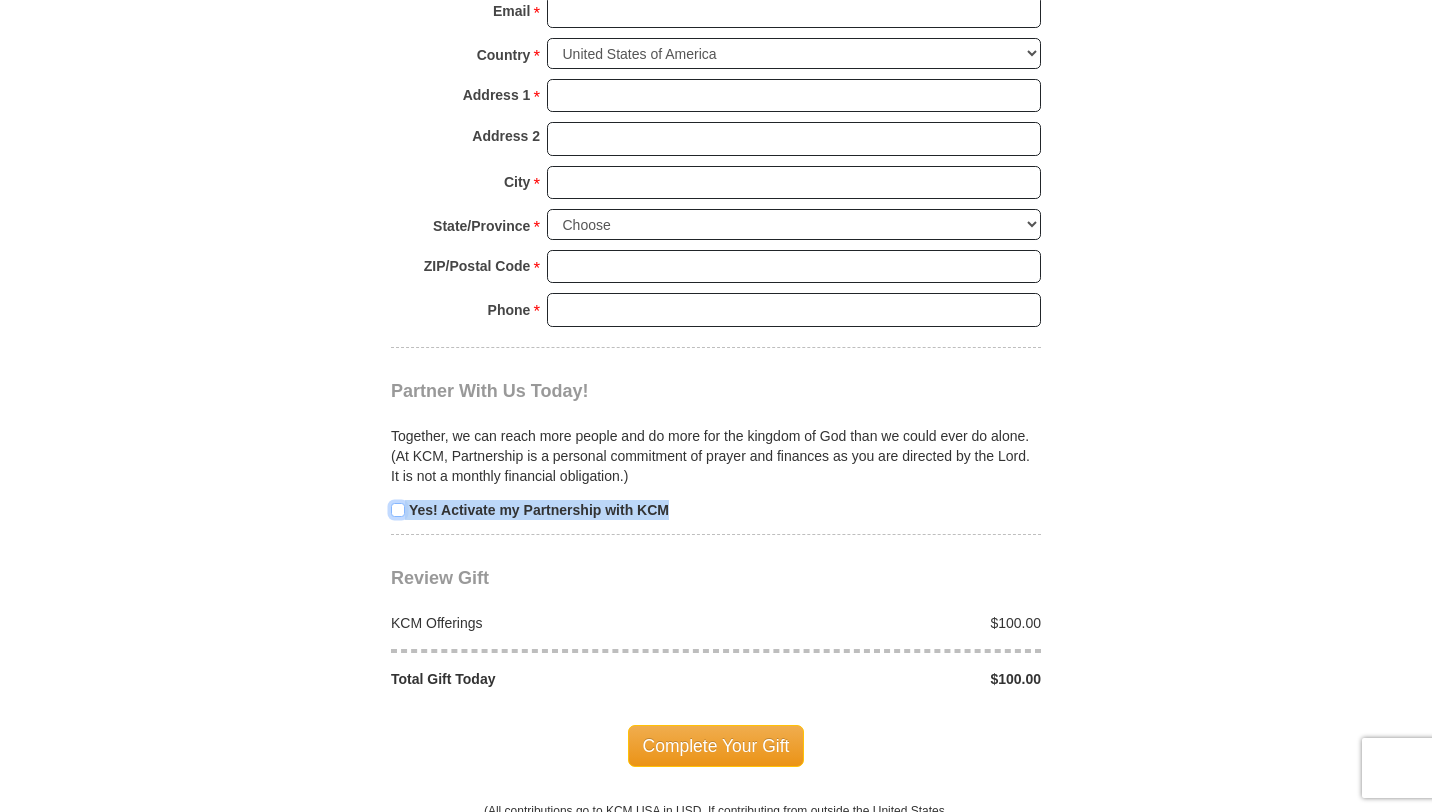 click at bounding box center (398, 510) 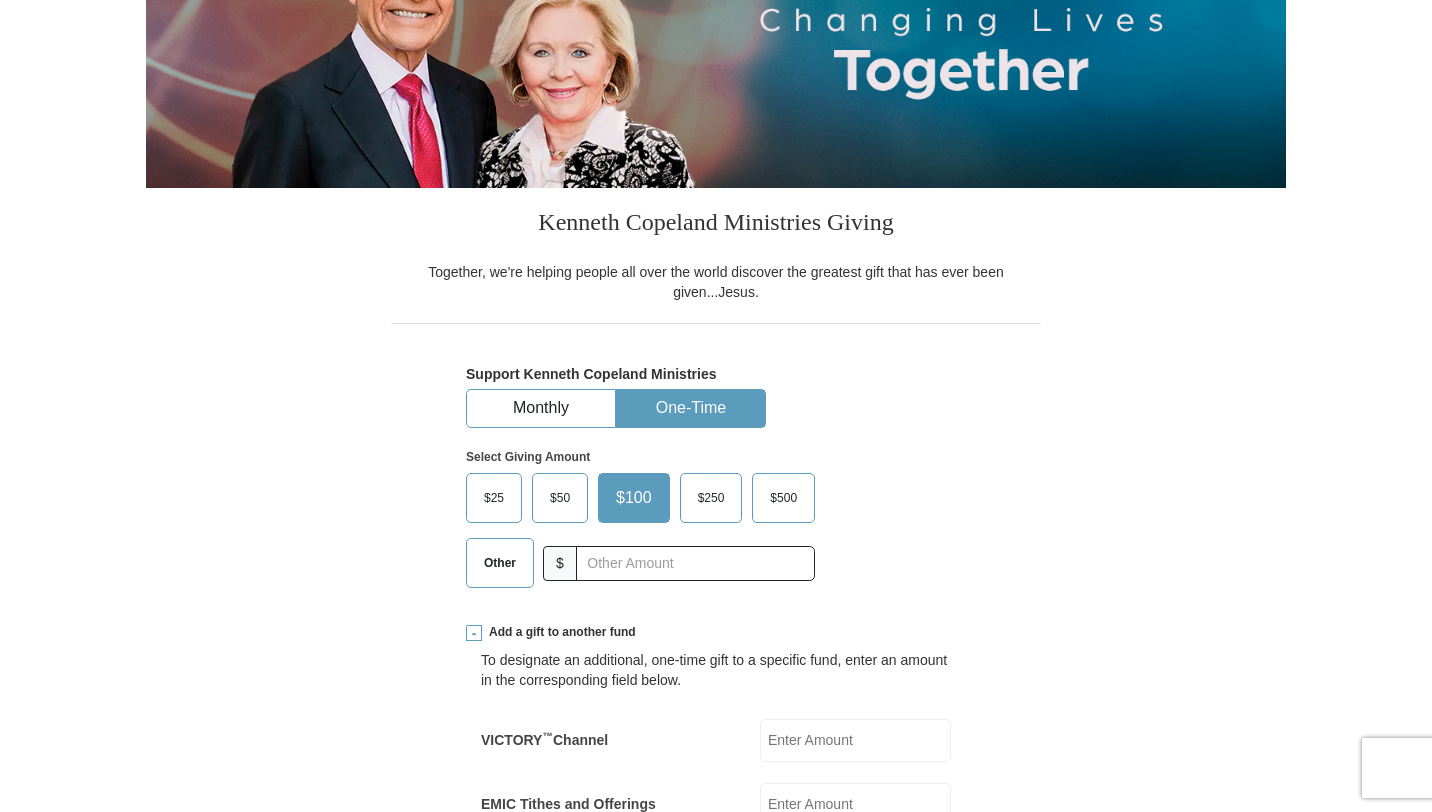 scroll, scrollTop: 402, scrollLeft: 0, axis: vertical 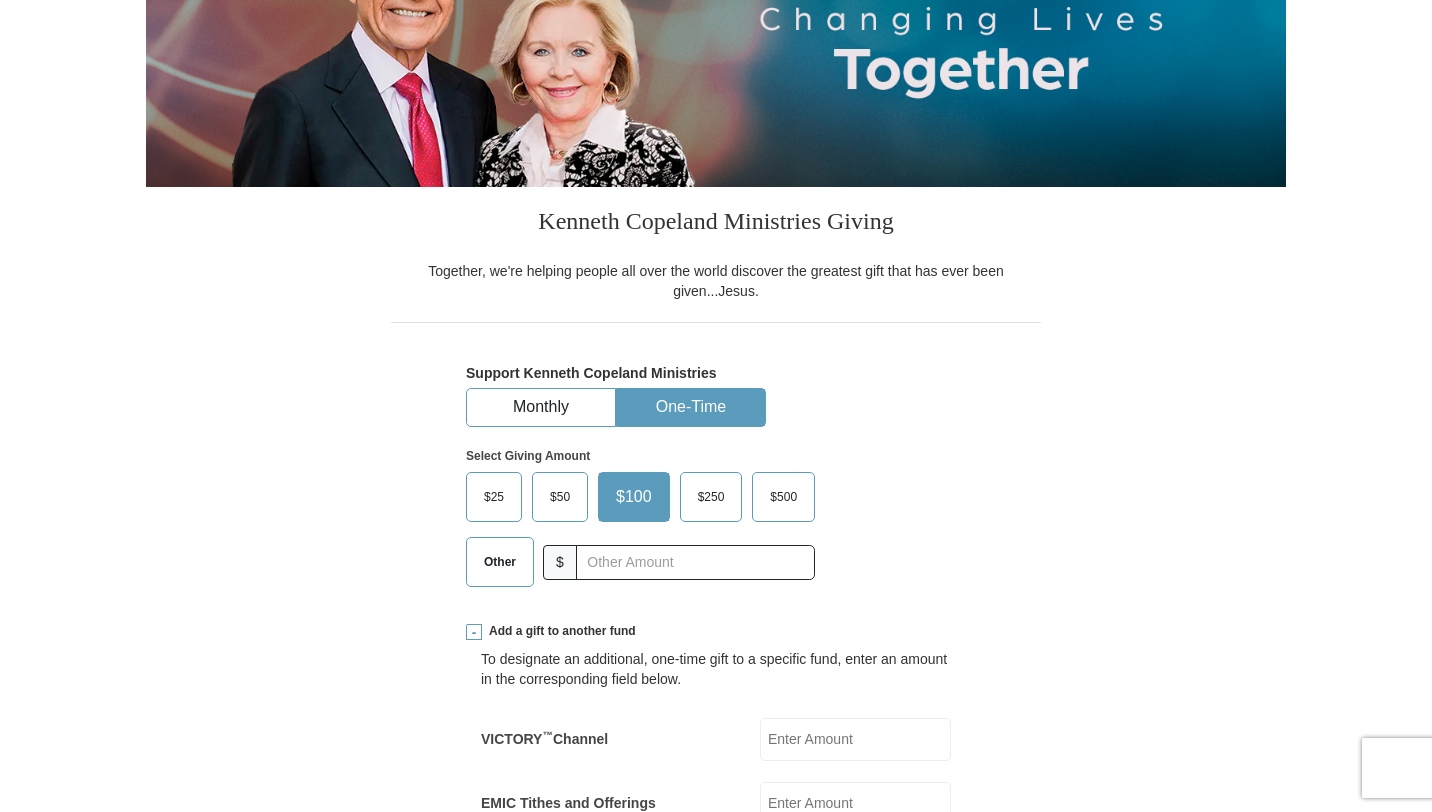 click on "$25" at bounding box center [494, 497] 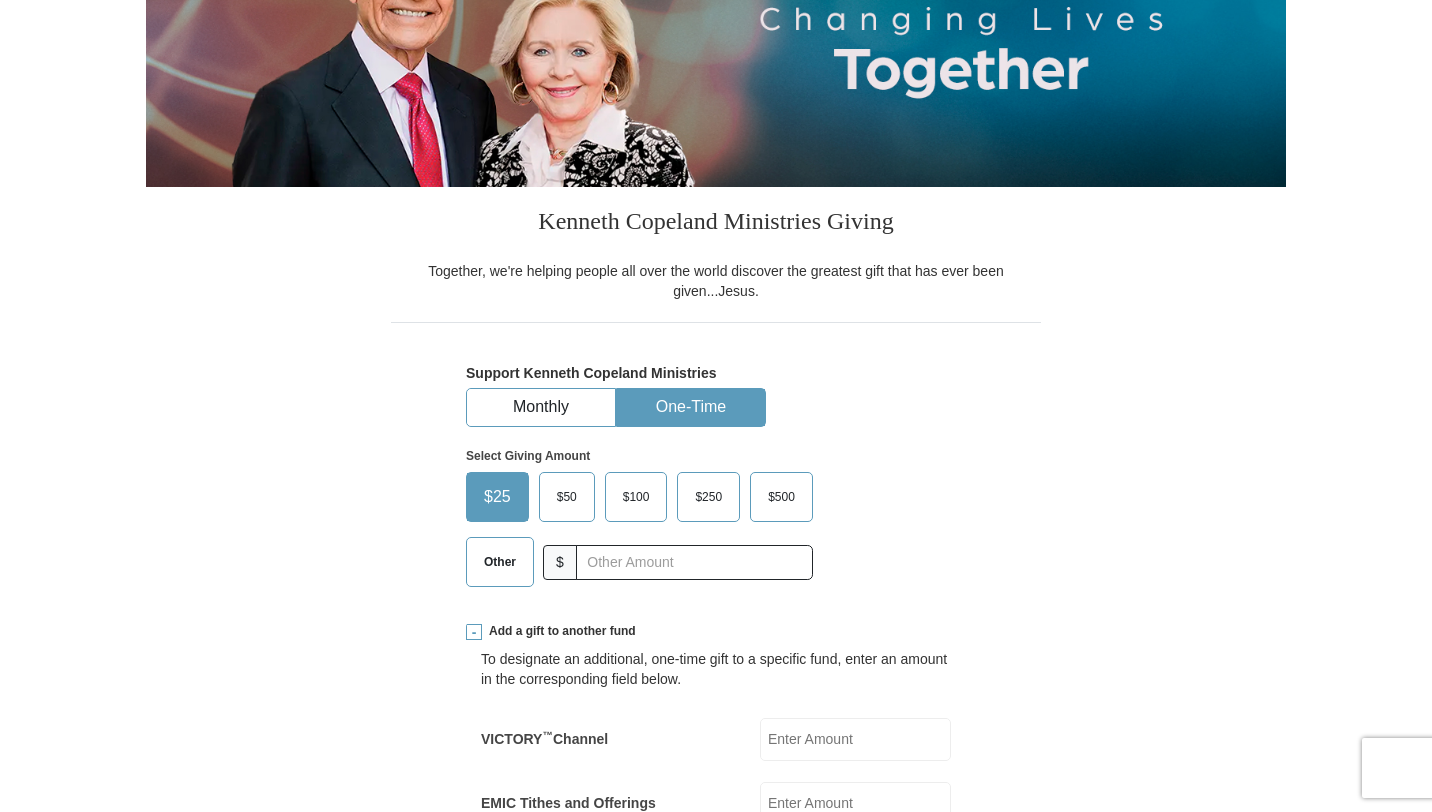 click on "Select Giving Amount
Amount must be a valid number
The total gift cannot be less than $1.00
$25
$50
$100
$" at bounding box center [716, 514] 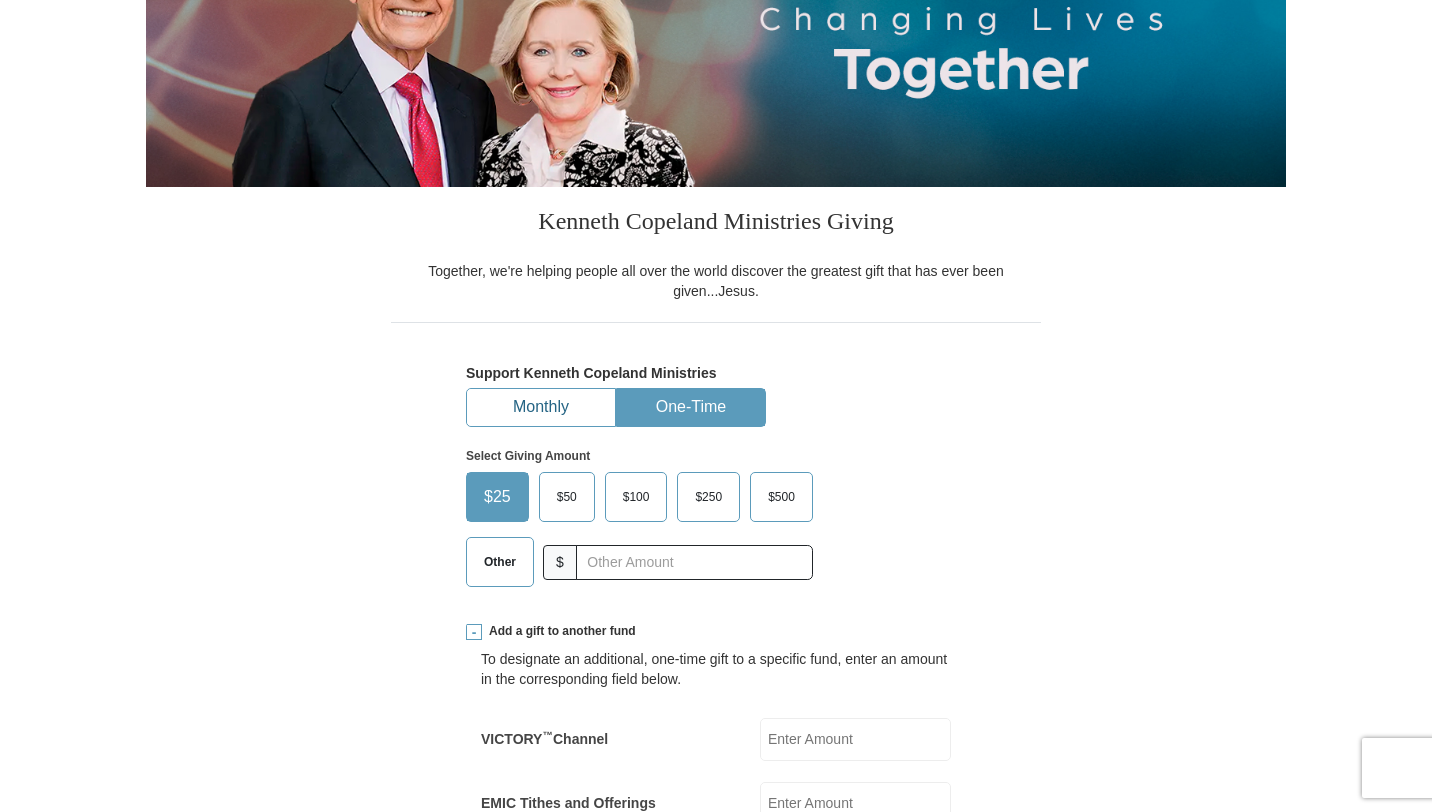 click on "Monthly" at bounding box center [541, 407] 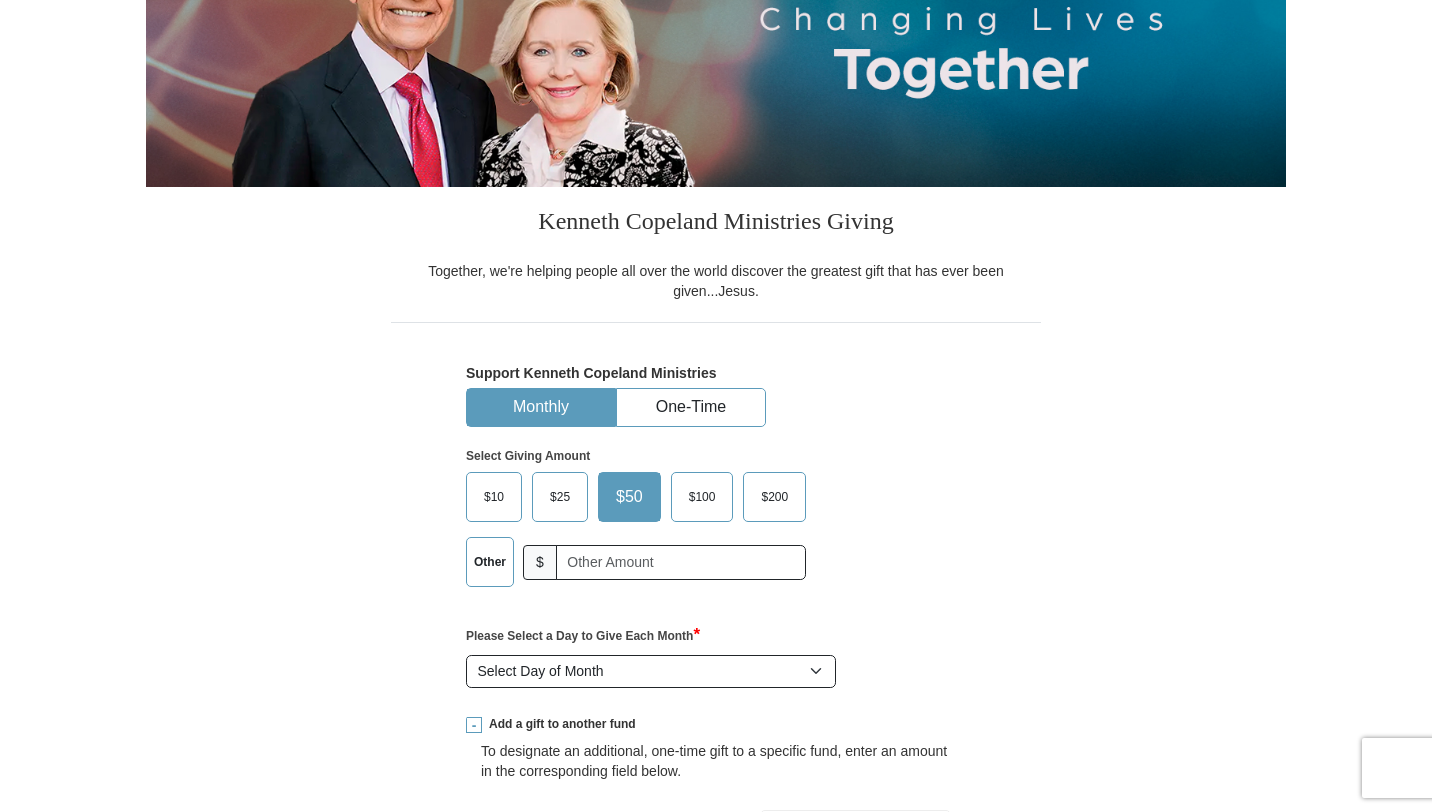 click on "Select Giving Amount
Amount must be a valid number
The total gift cannot be less than $1.00
$10
$25
$50
$100 $200 $" at bounding box center (716, 514) 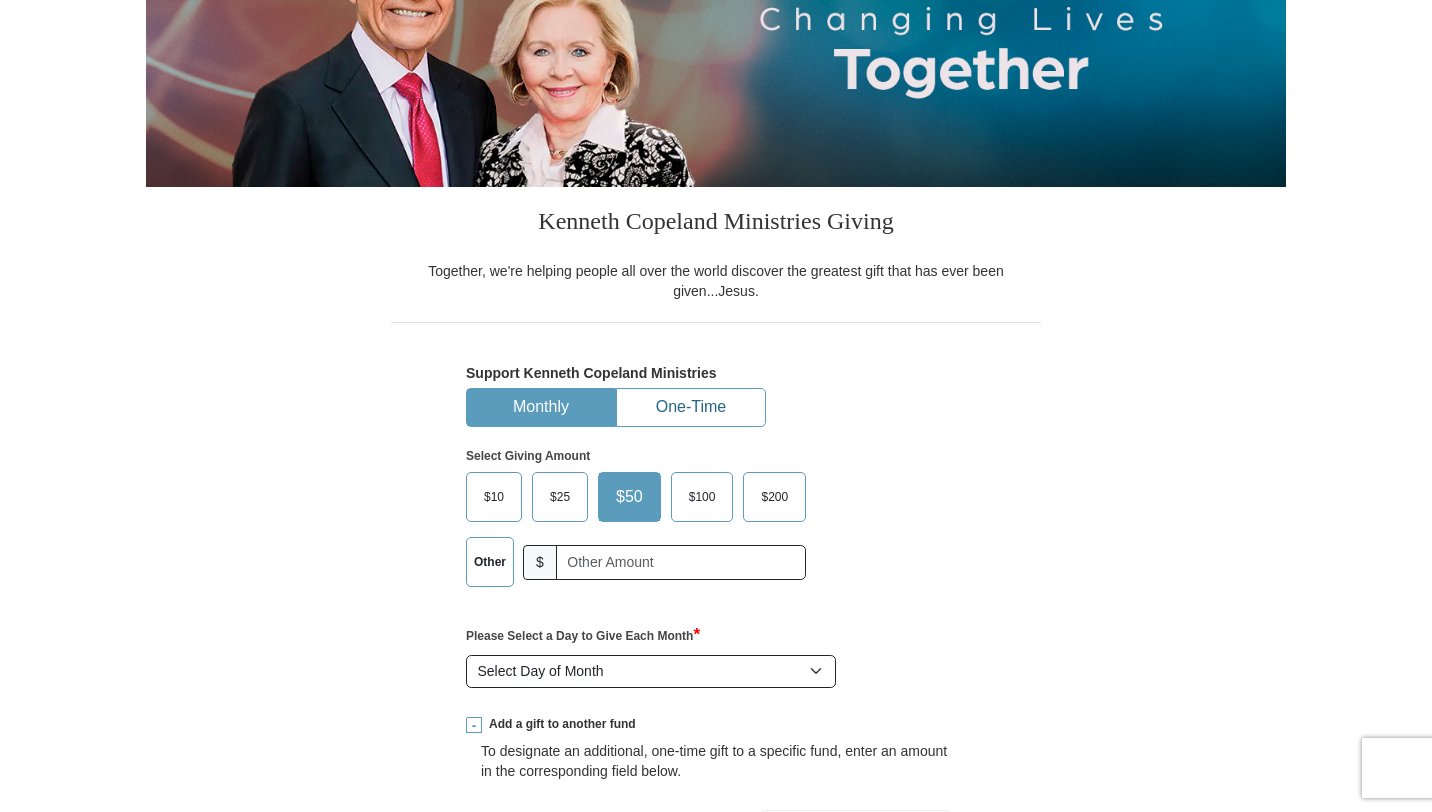 click on "One-Time" at bounding box center [691, 407] 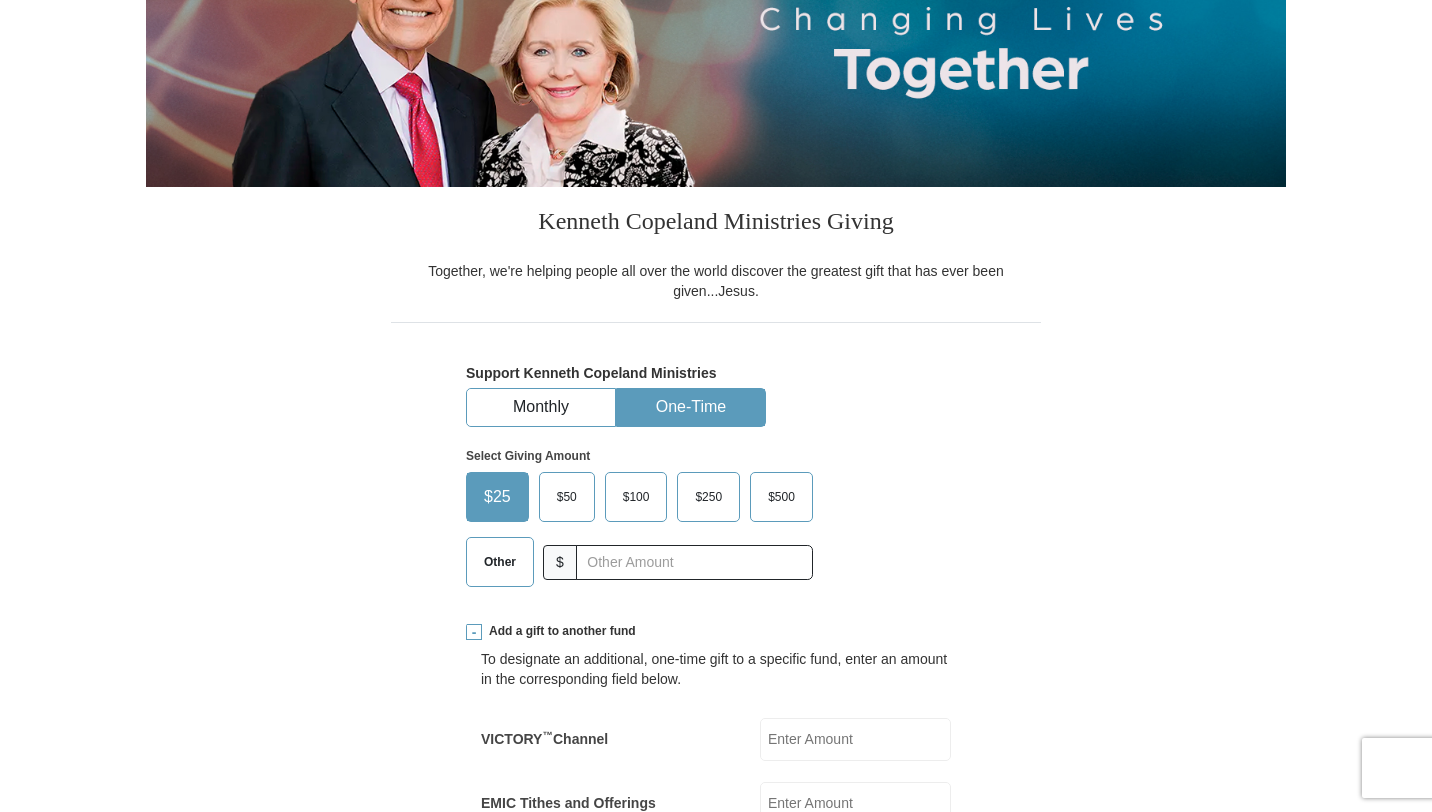 click on "$500" at bounding box center (781, 497) 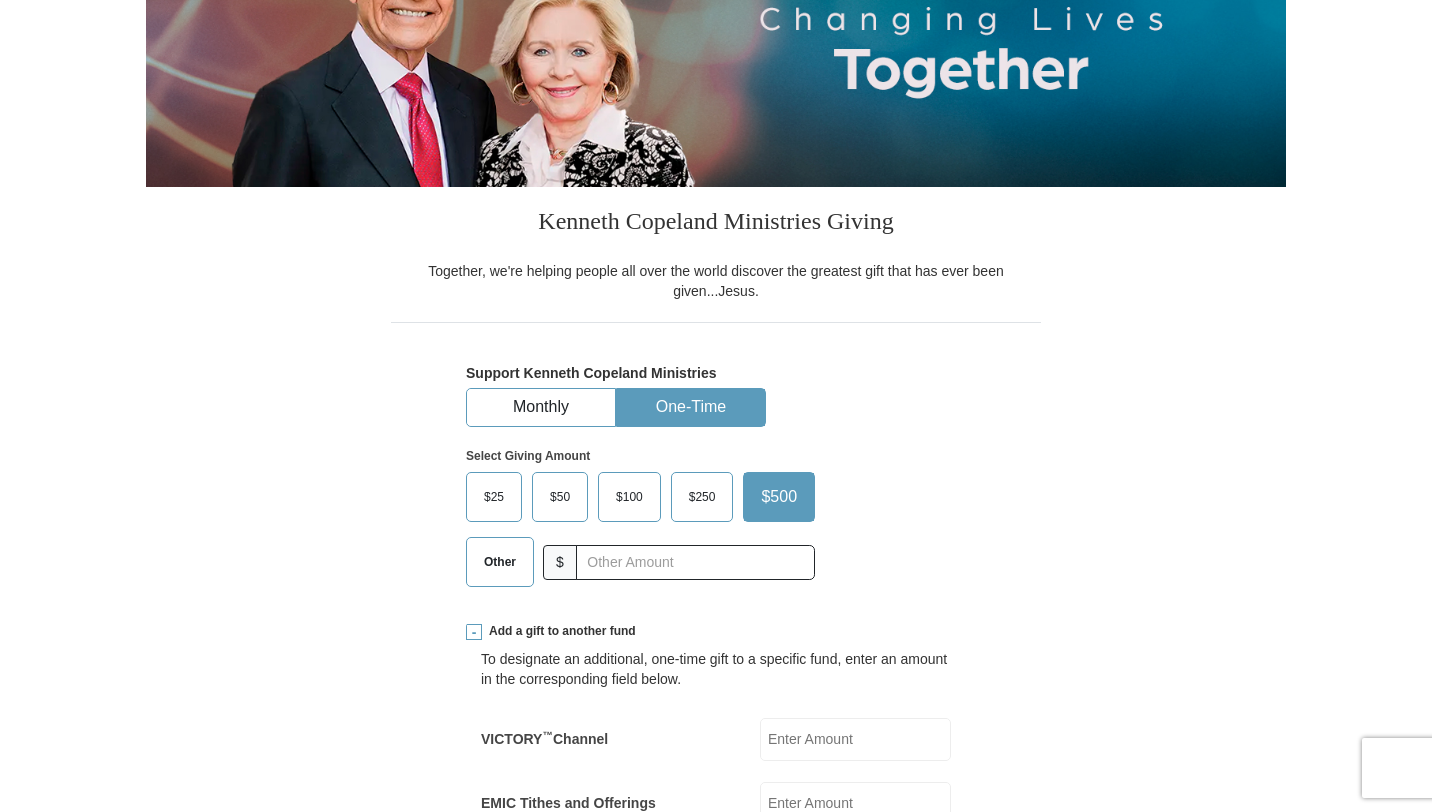 click on "$25" at bounding box center [494, 497] 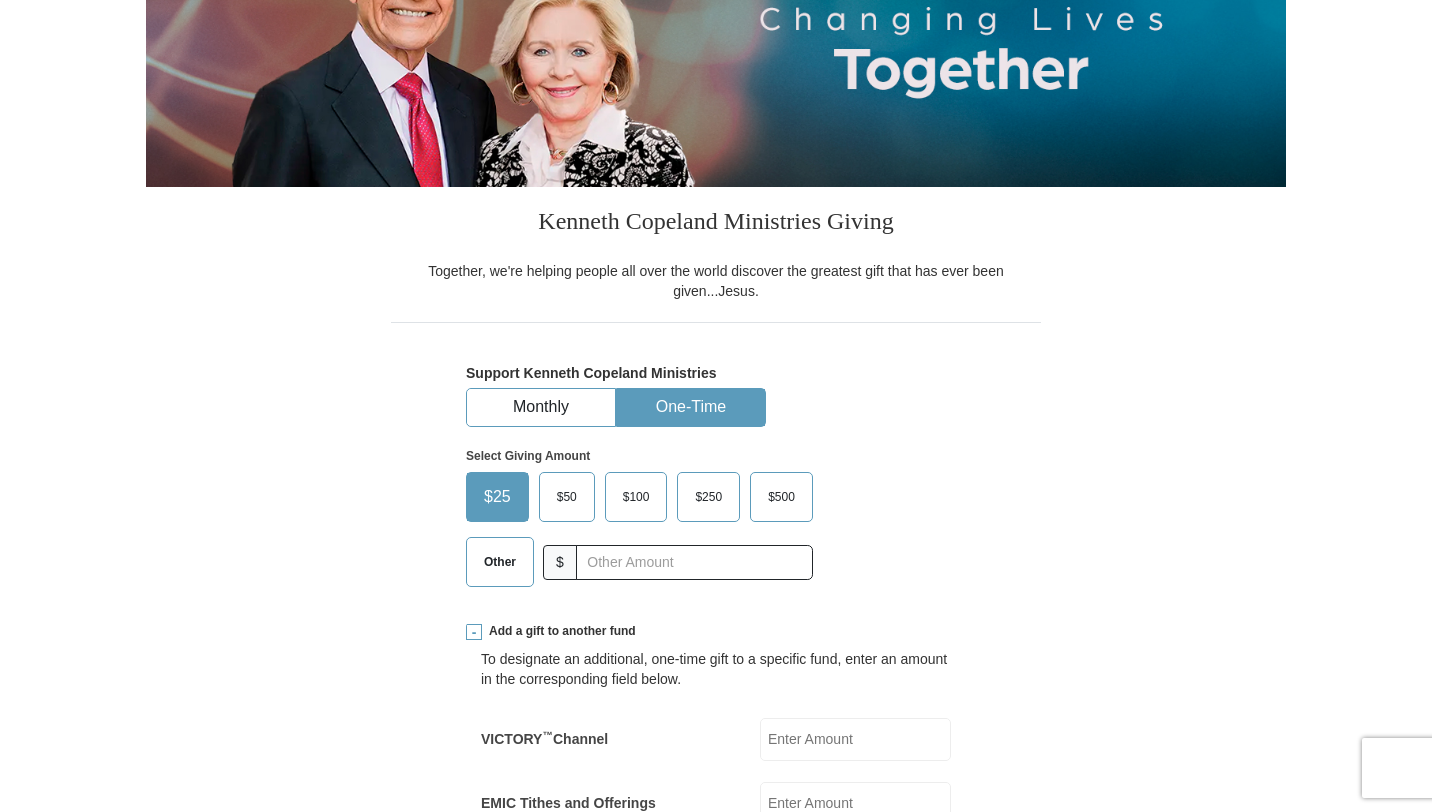 click on "$500" at bounding box center (781, 497) 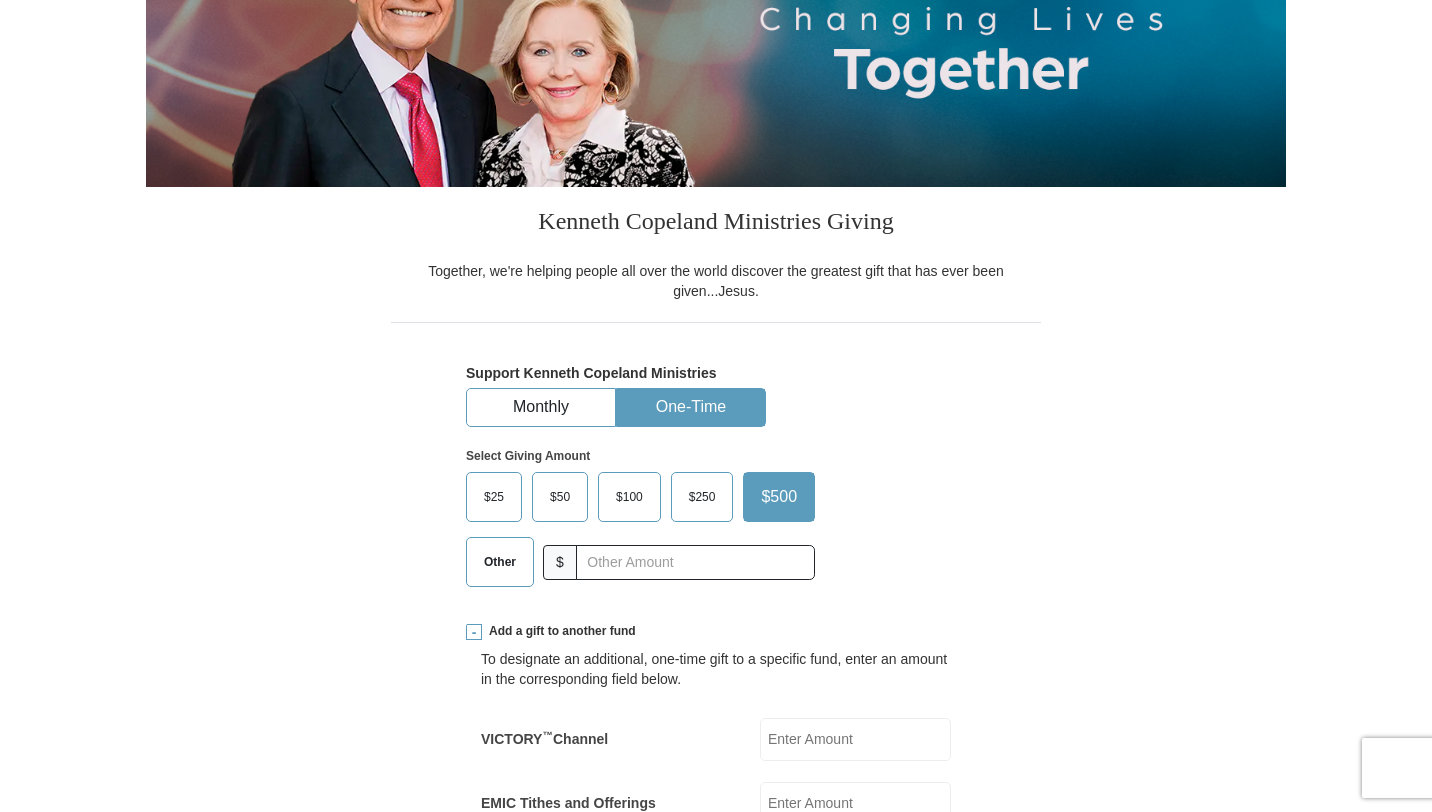click on "$250" at bounding box center (702, 497) 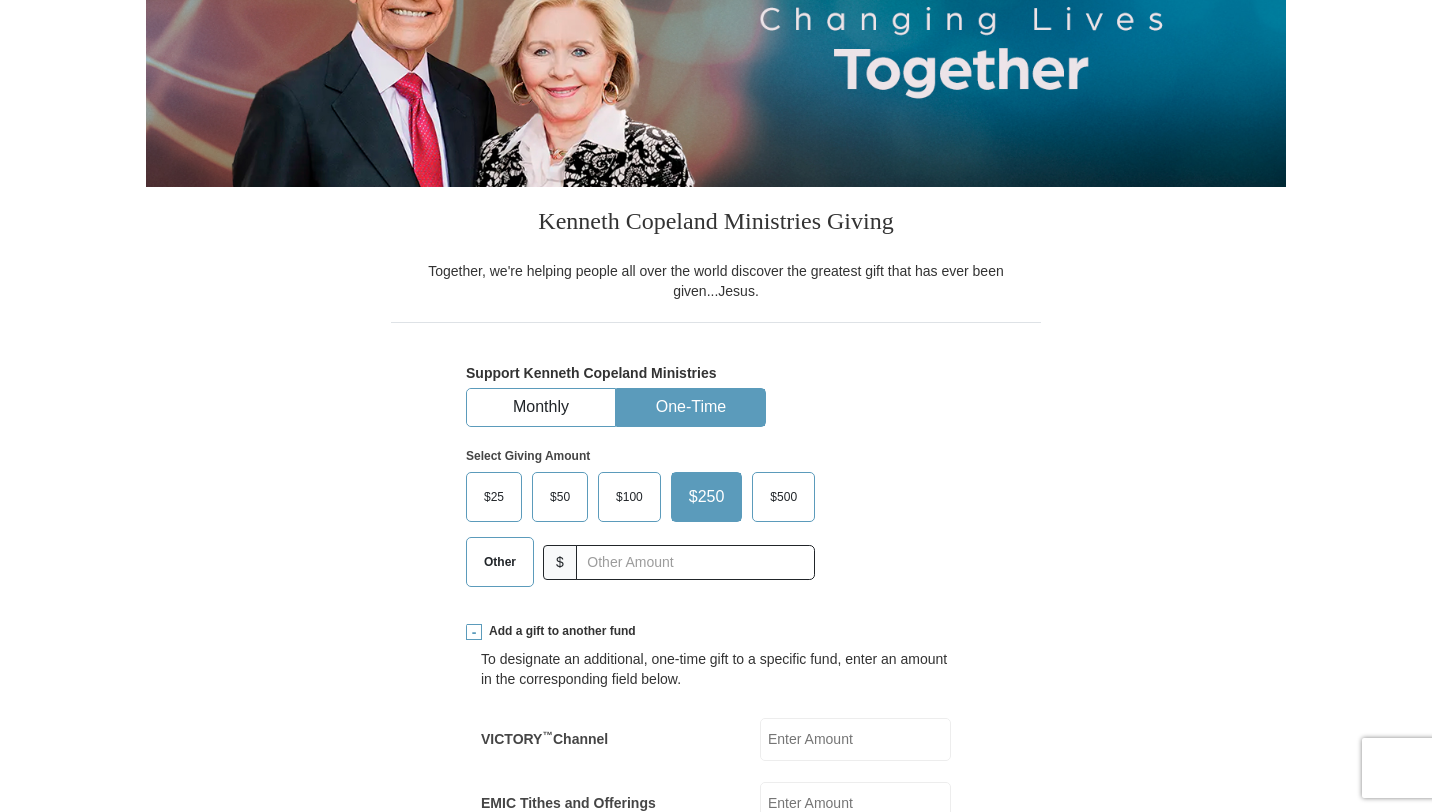click on "$500" at bounding box center (783, 497) 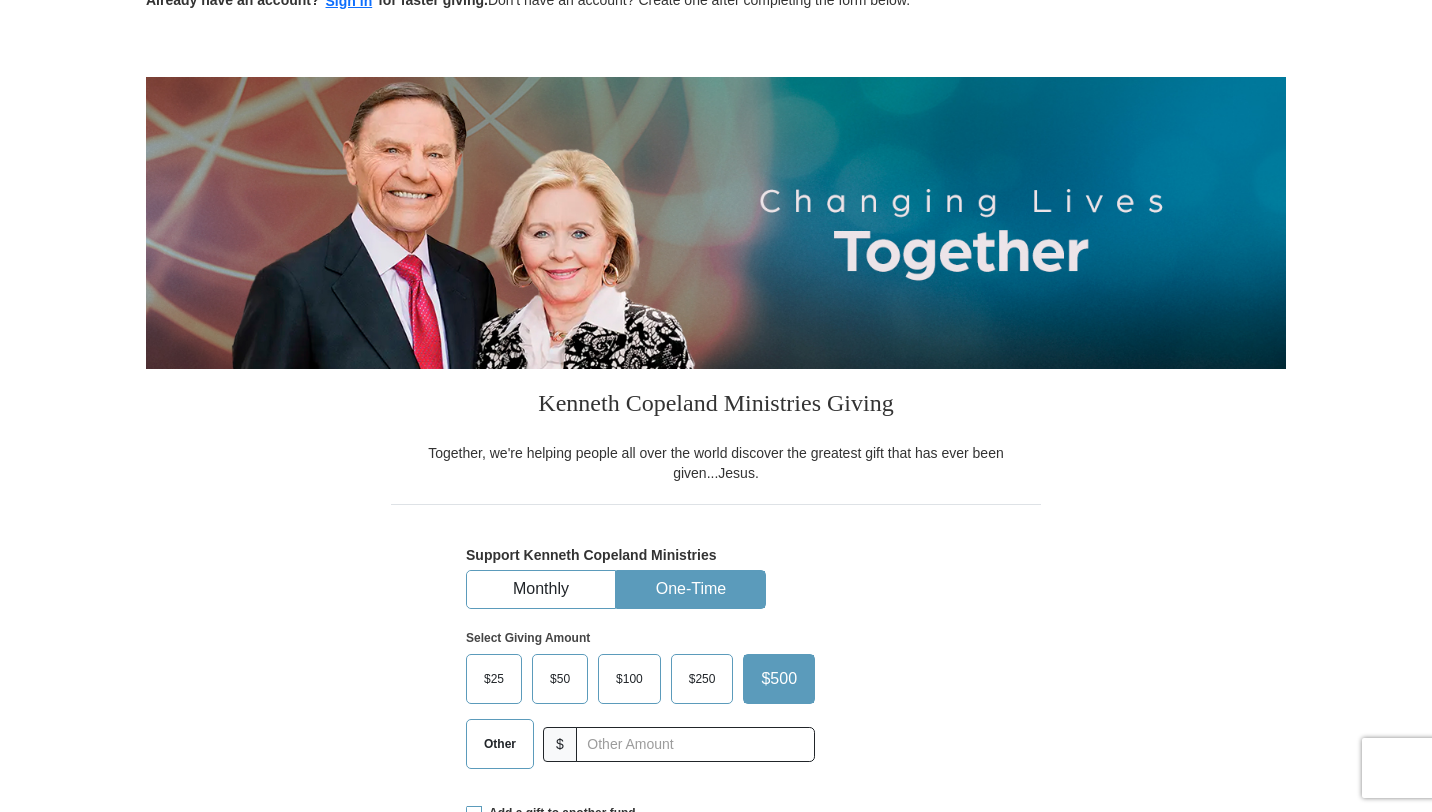 scroll, scrollTop: 0, scrollLeft: 0, axis: both 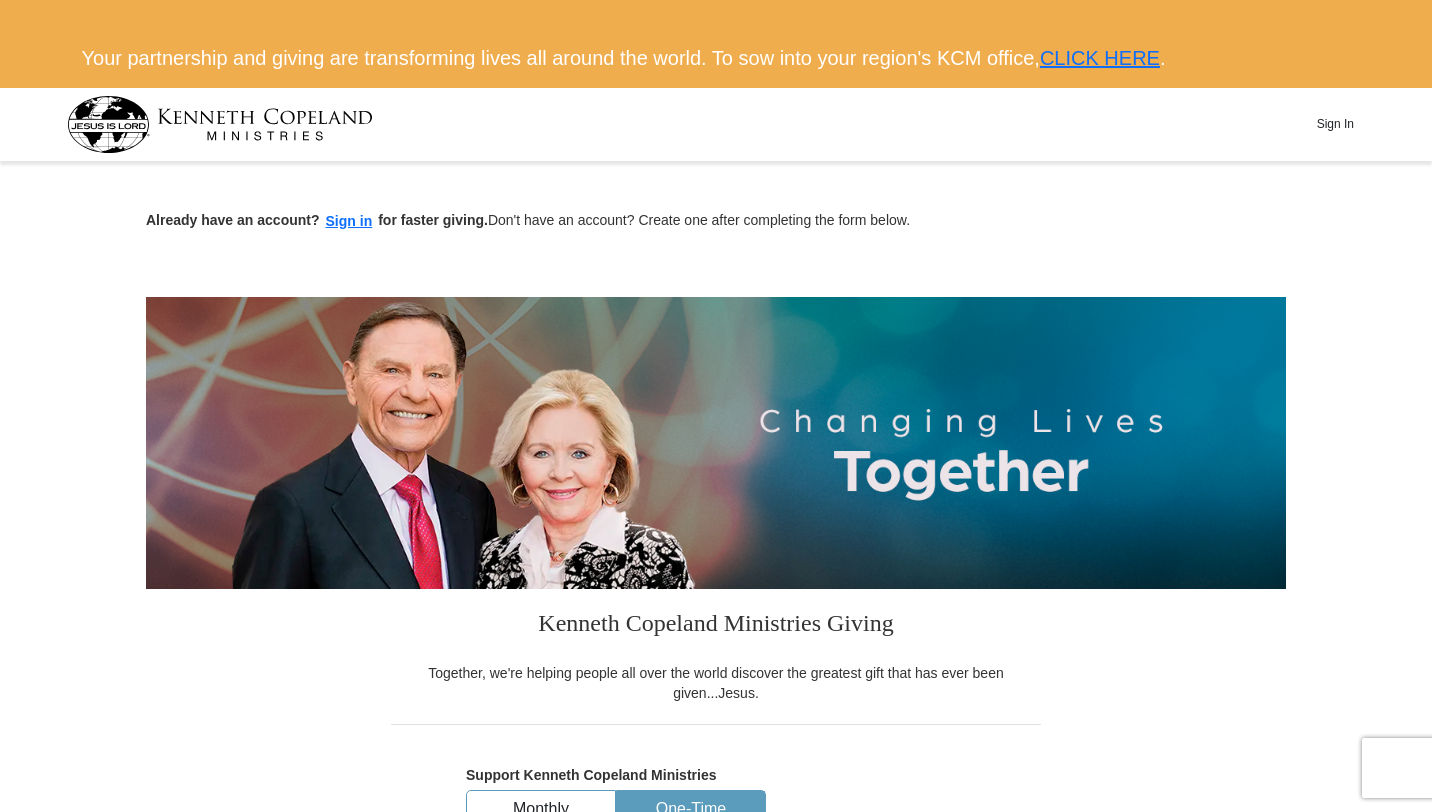 click on "Your partnership and giving are transforming lives all around the world. To sow into your region's KCM office, CLICK HERE ." at bounding box center (716, 58) 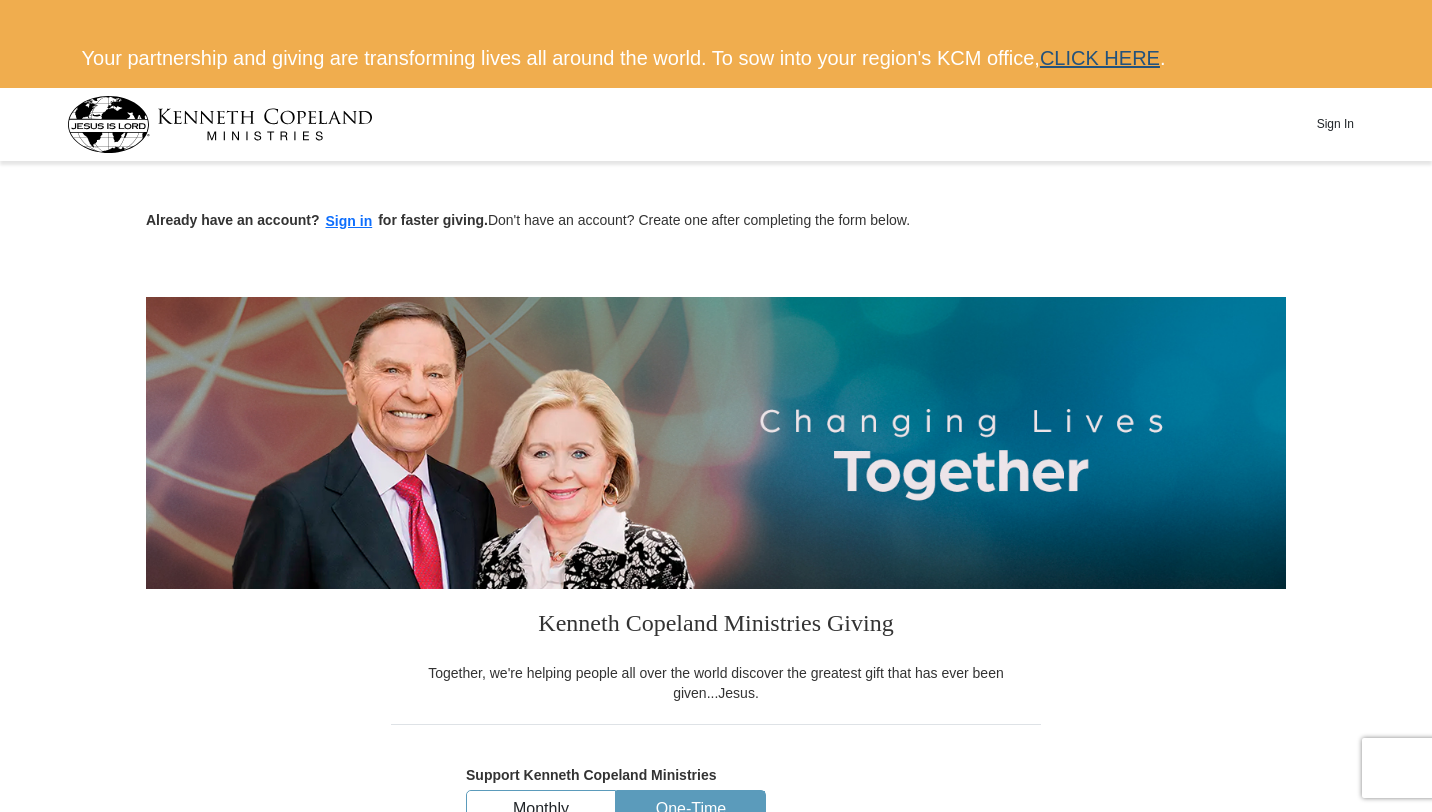 click on "CLICK HERE" at bounding box center (1100, 58) 